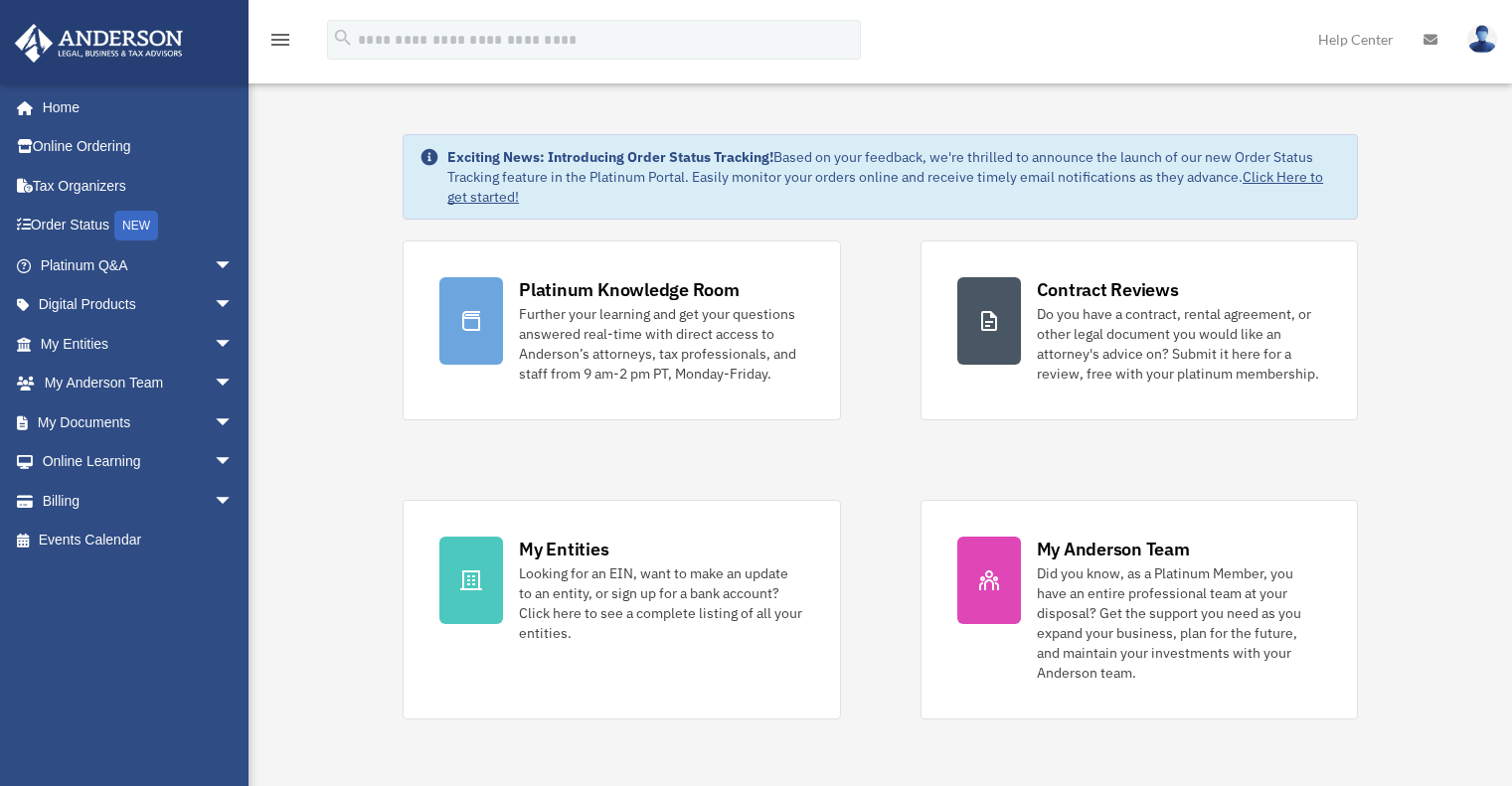 scroll, scrollTop: 0, scrollLeft: 0, axis: both 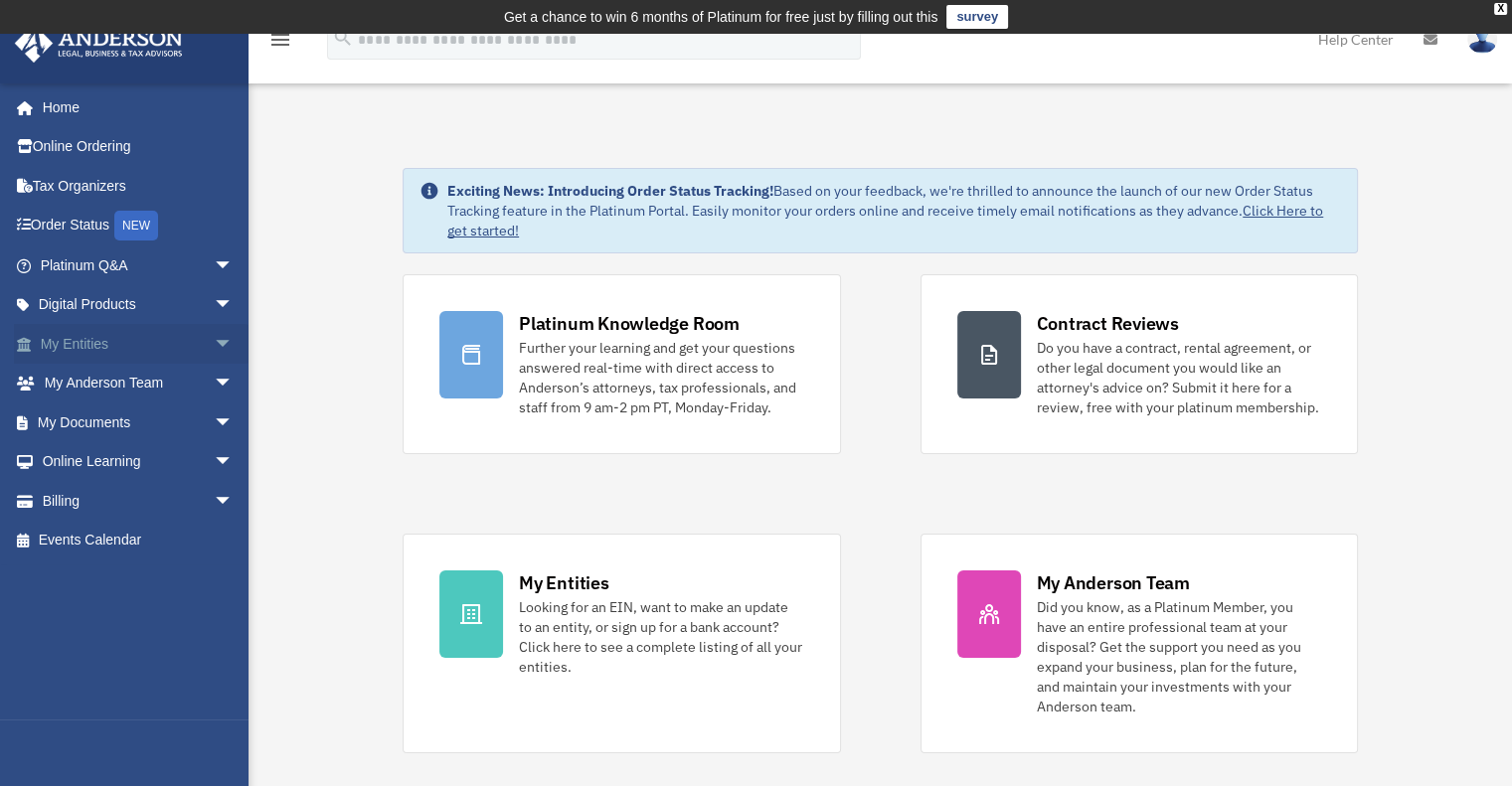 click on "arrow_drop_down" at bounding box center (234, 344) 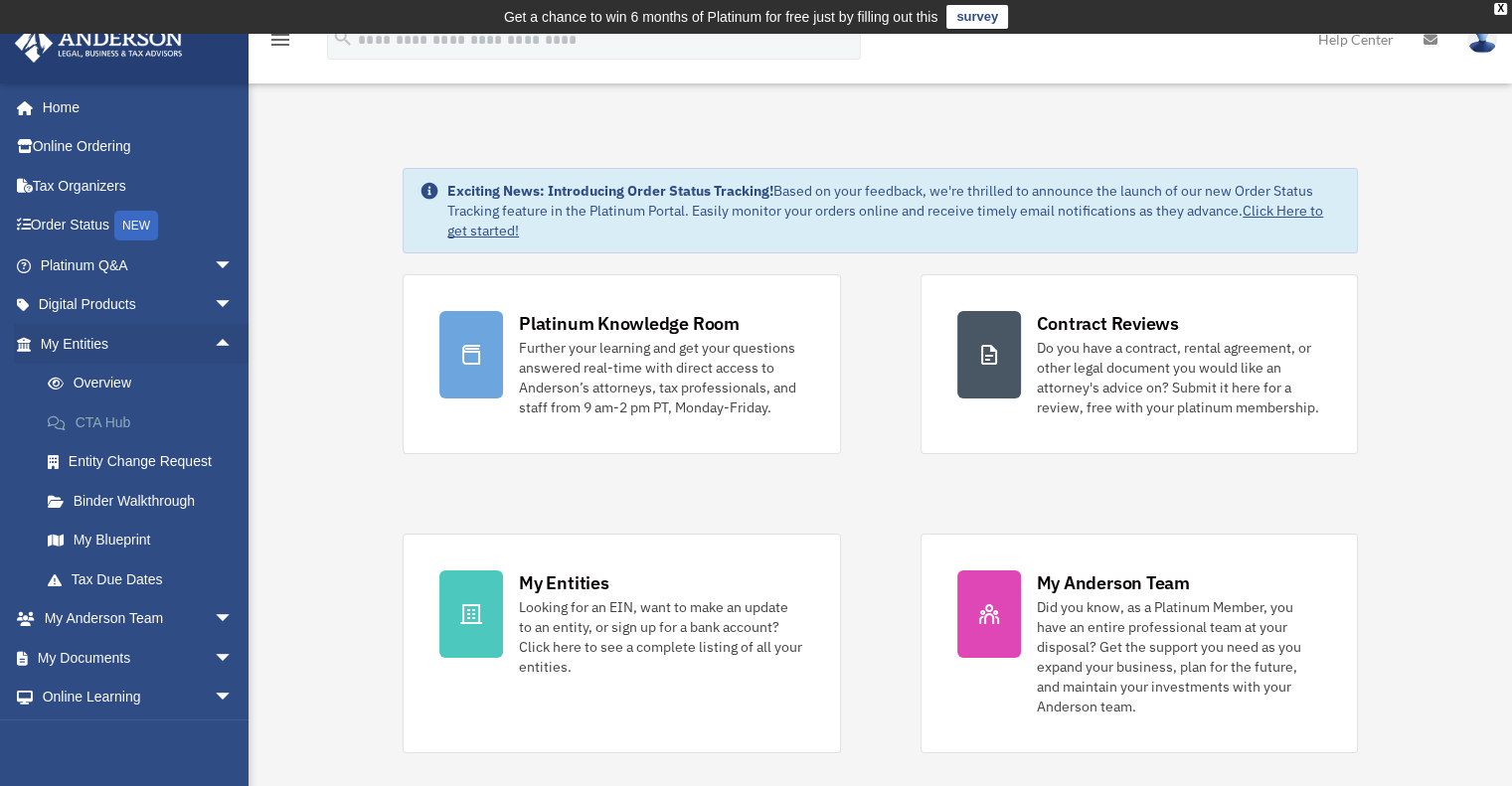 click on "CTA Hub" at bounding box center [145, 422] 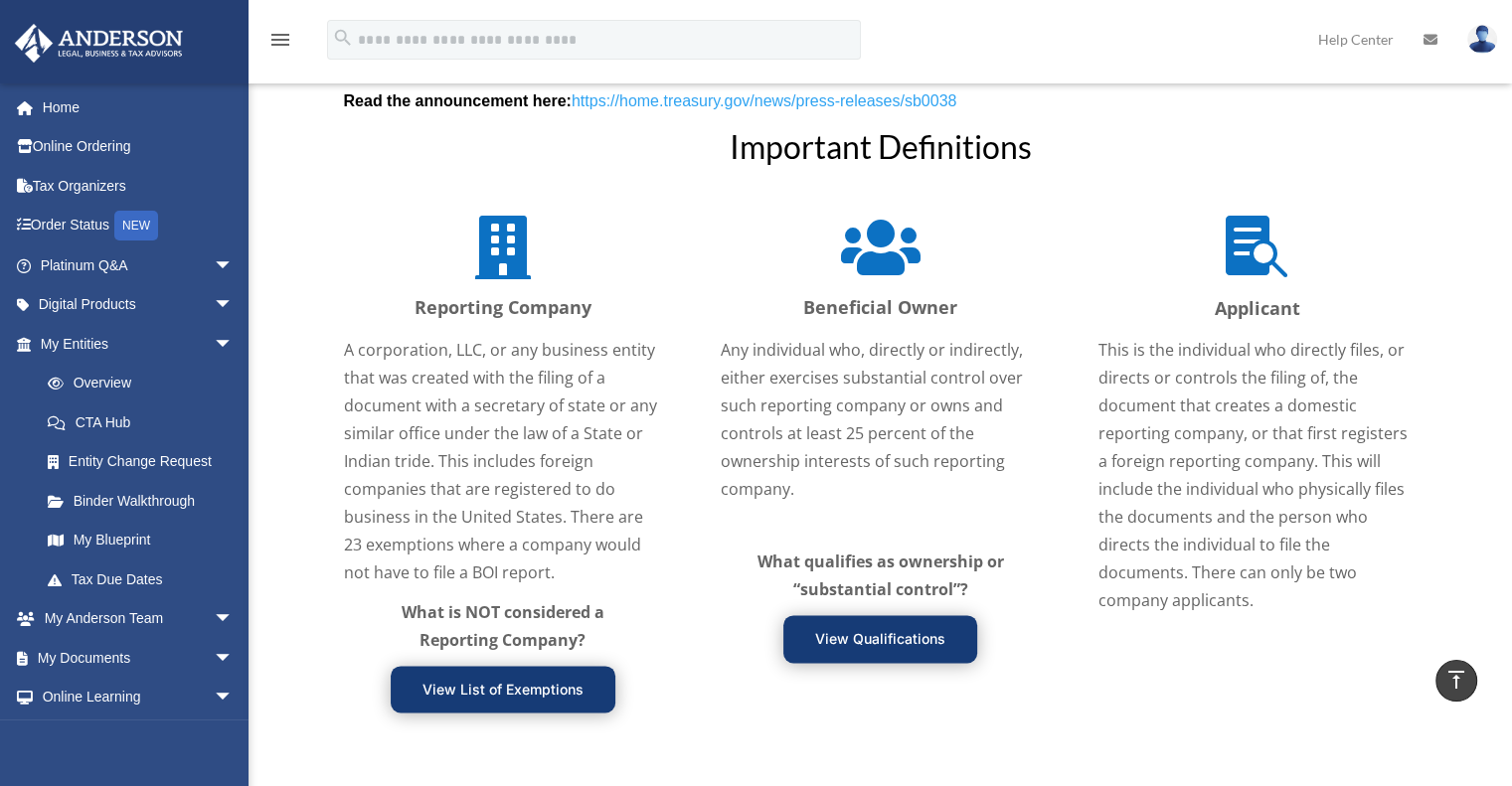 scroll, scrollTop: 2285, scrollLeft: 0, axis: vertical 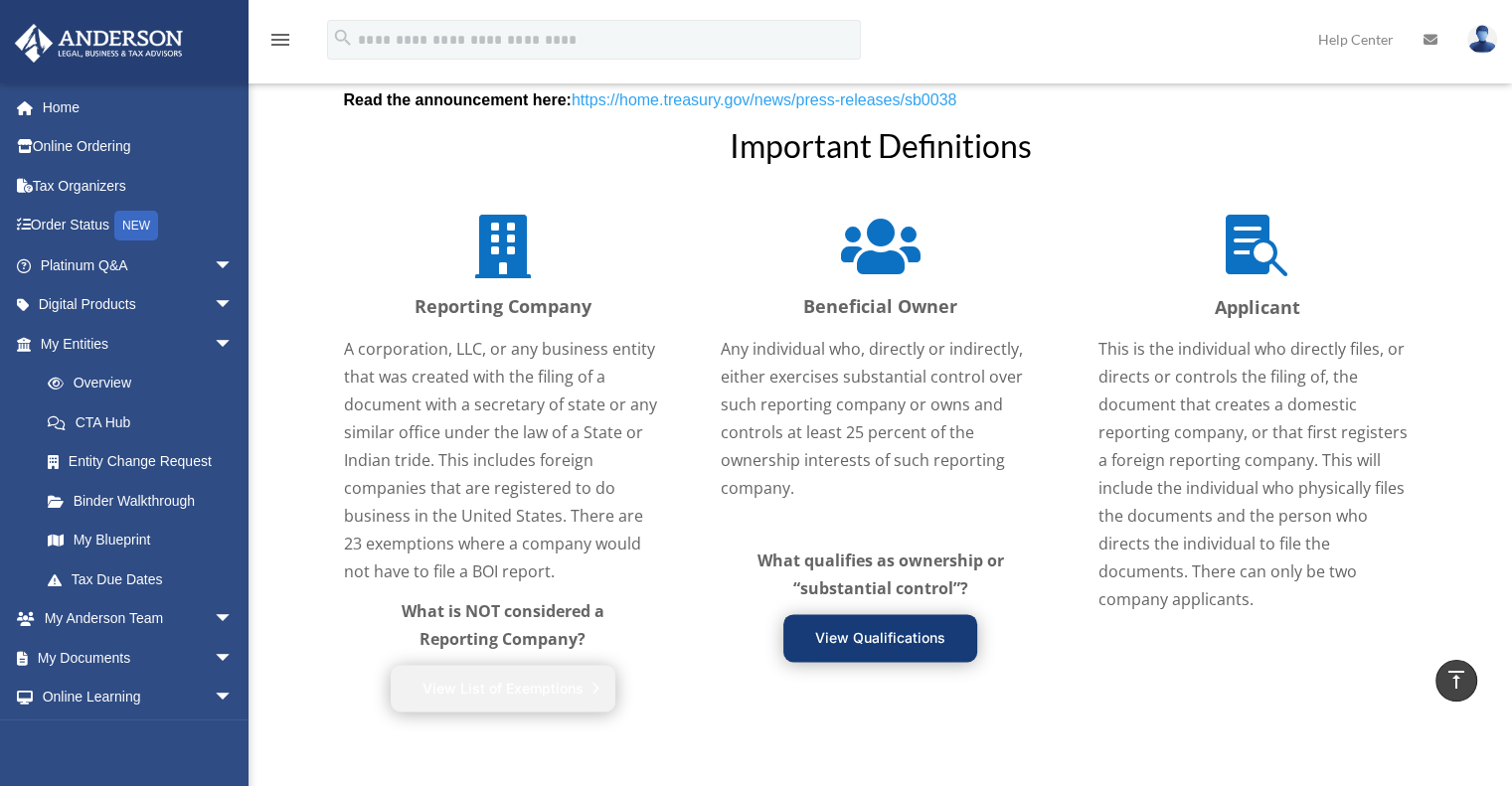 click on "View List of Exemptions" at bounding box center (503, 689) 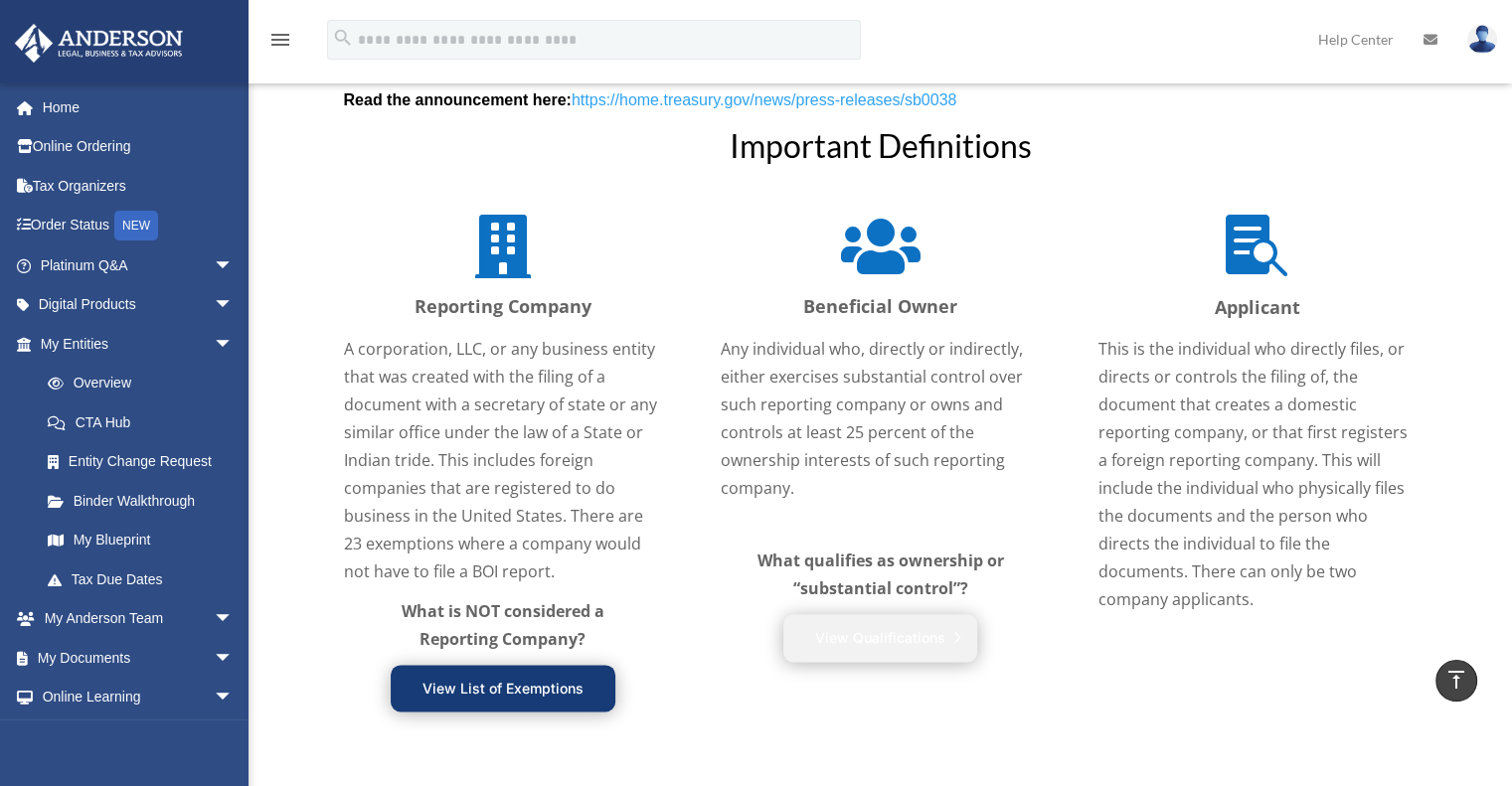 click on "View Qualifications" at bounding box center [880, 638] 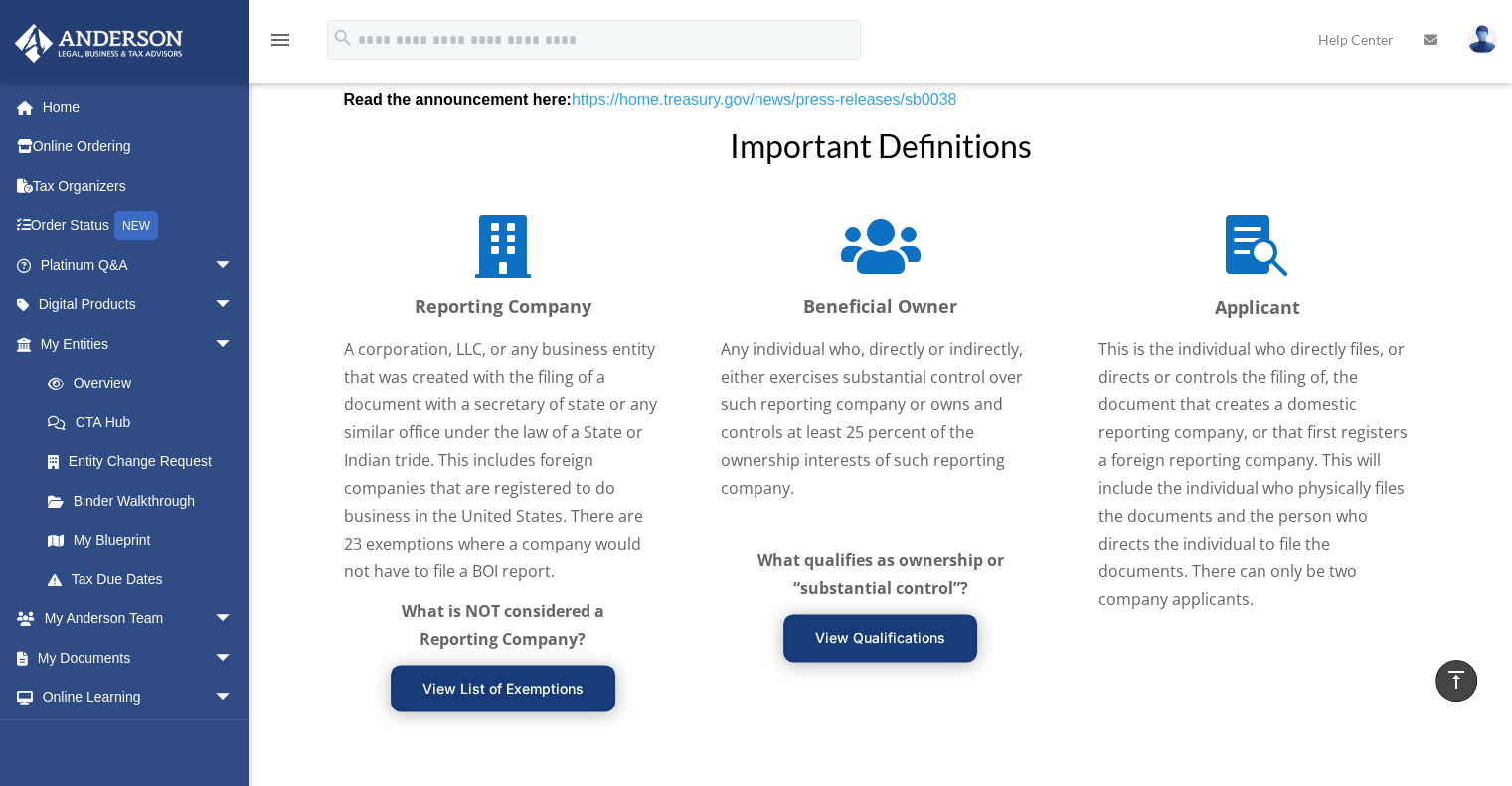 scroll, scrollTop: 3081, scrollLeft: 0, axis: vertical 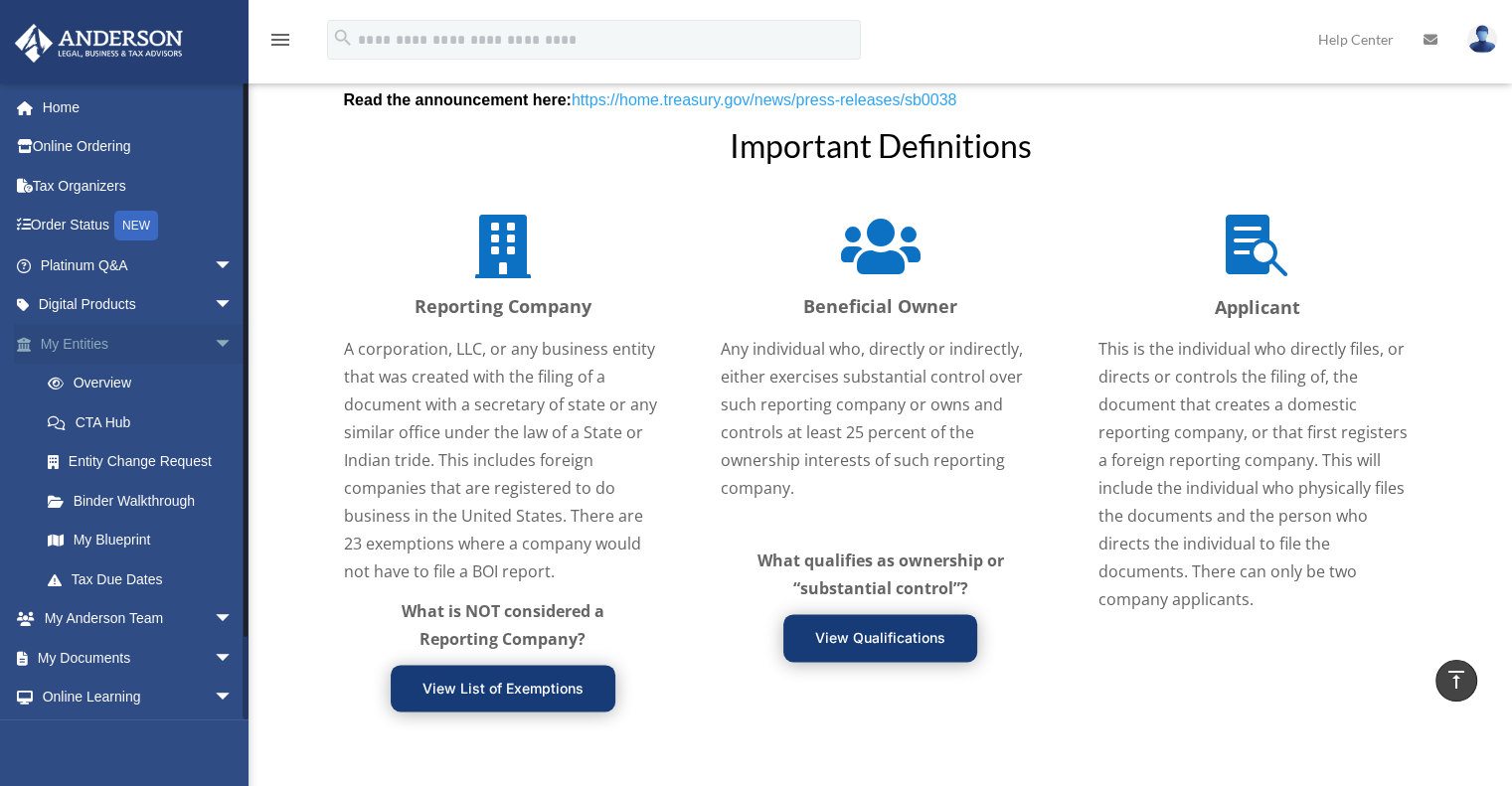 click on "My Entities arrow_drop_down" at bounding box center [138, 344] 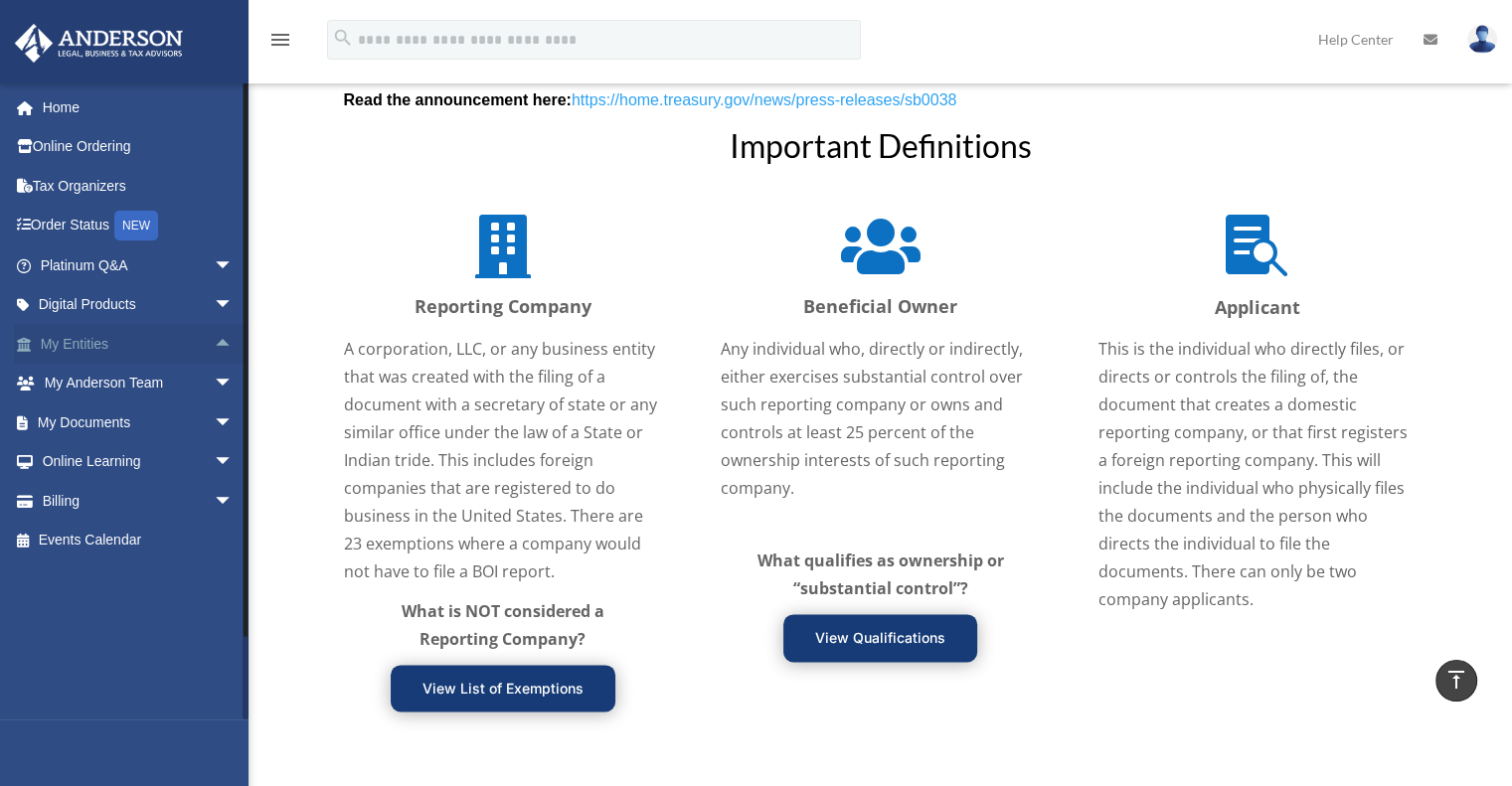 click on "arrow_drop_up" at bounding box center (234, 344) 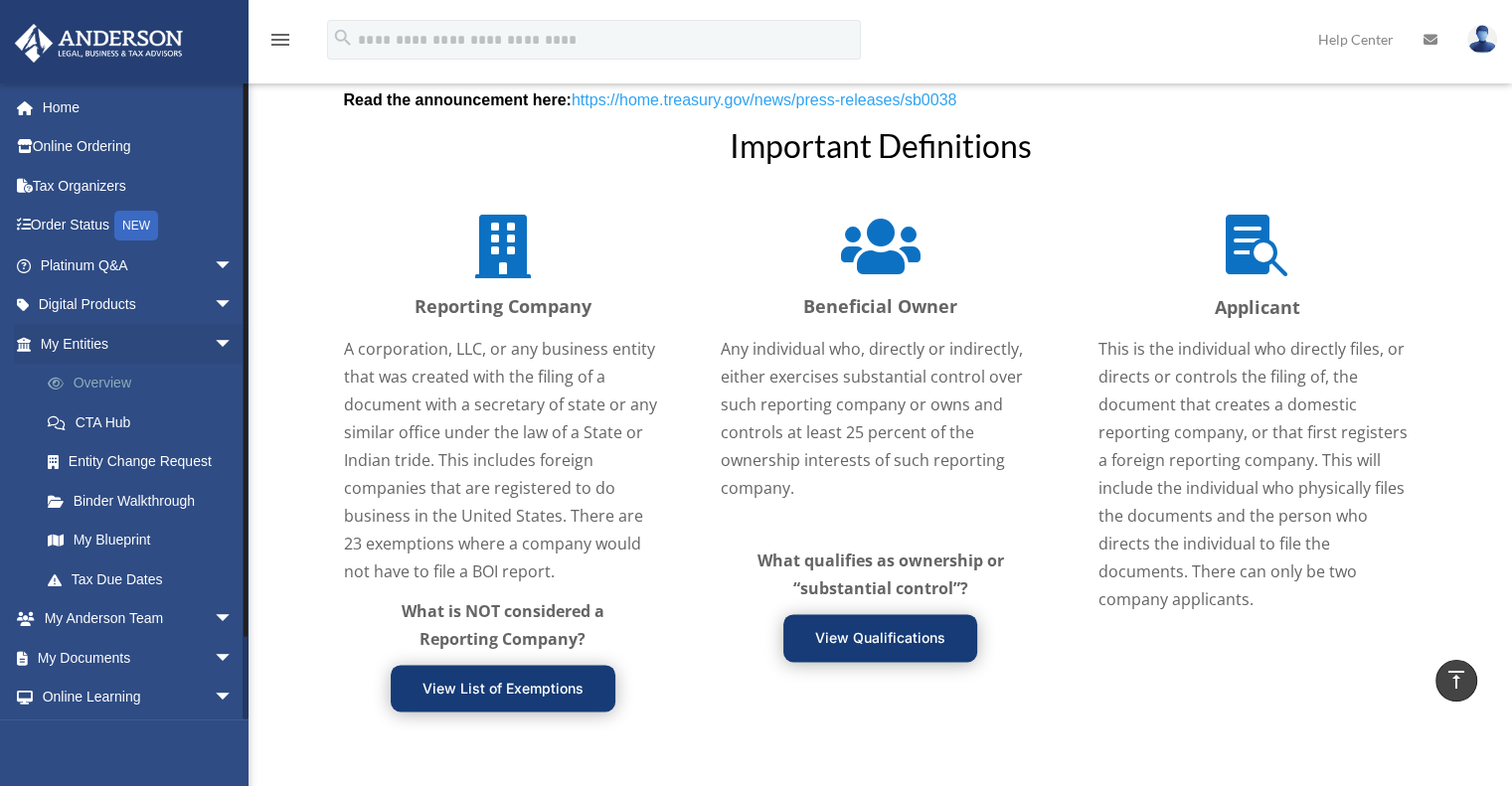 click on "Overview" at bounding box center [145, 384] 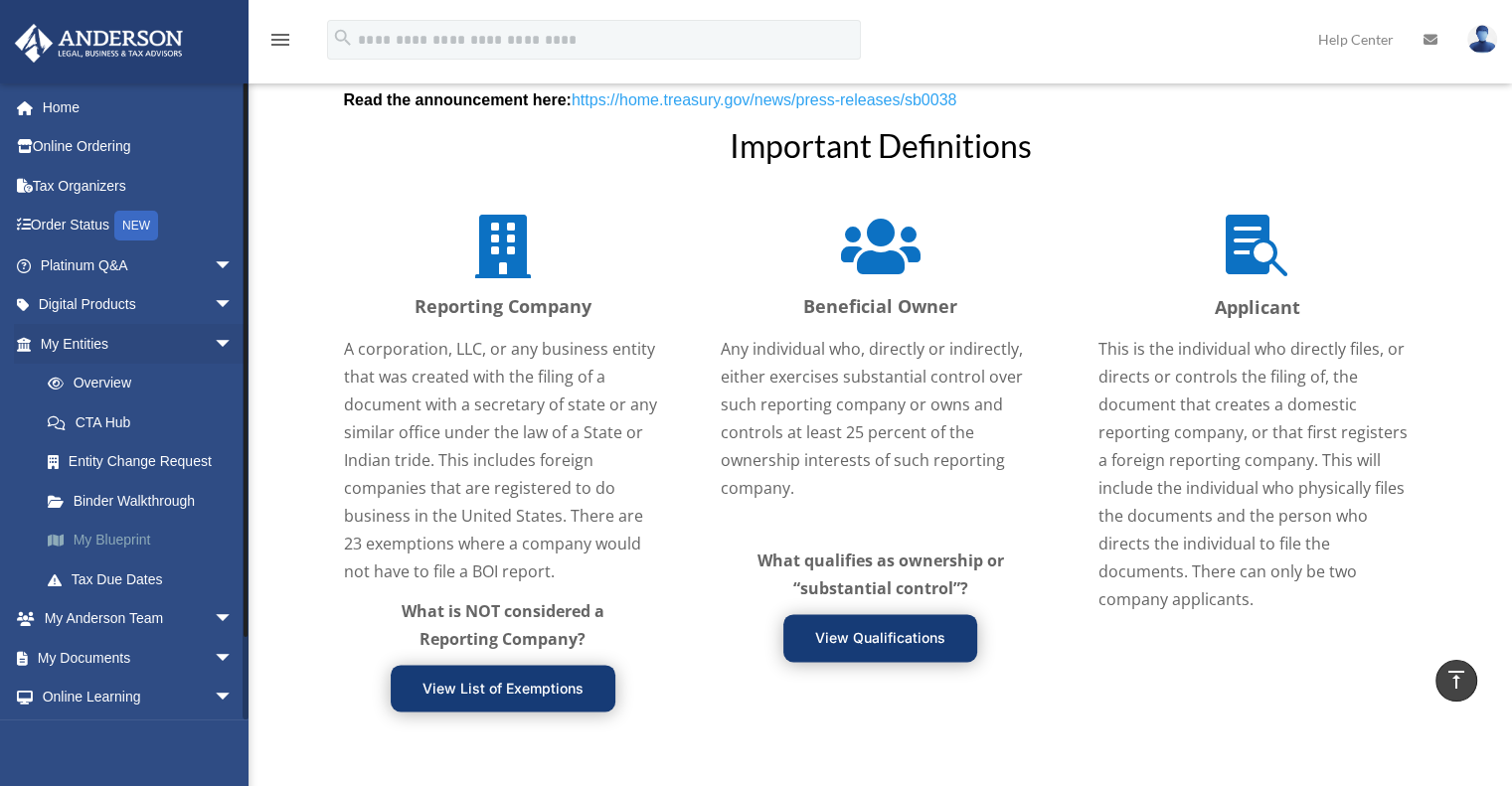 click on "My Blueprint" at bounding box center (145, 541) 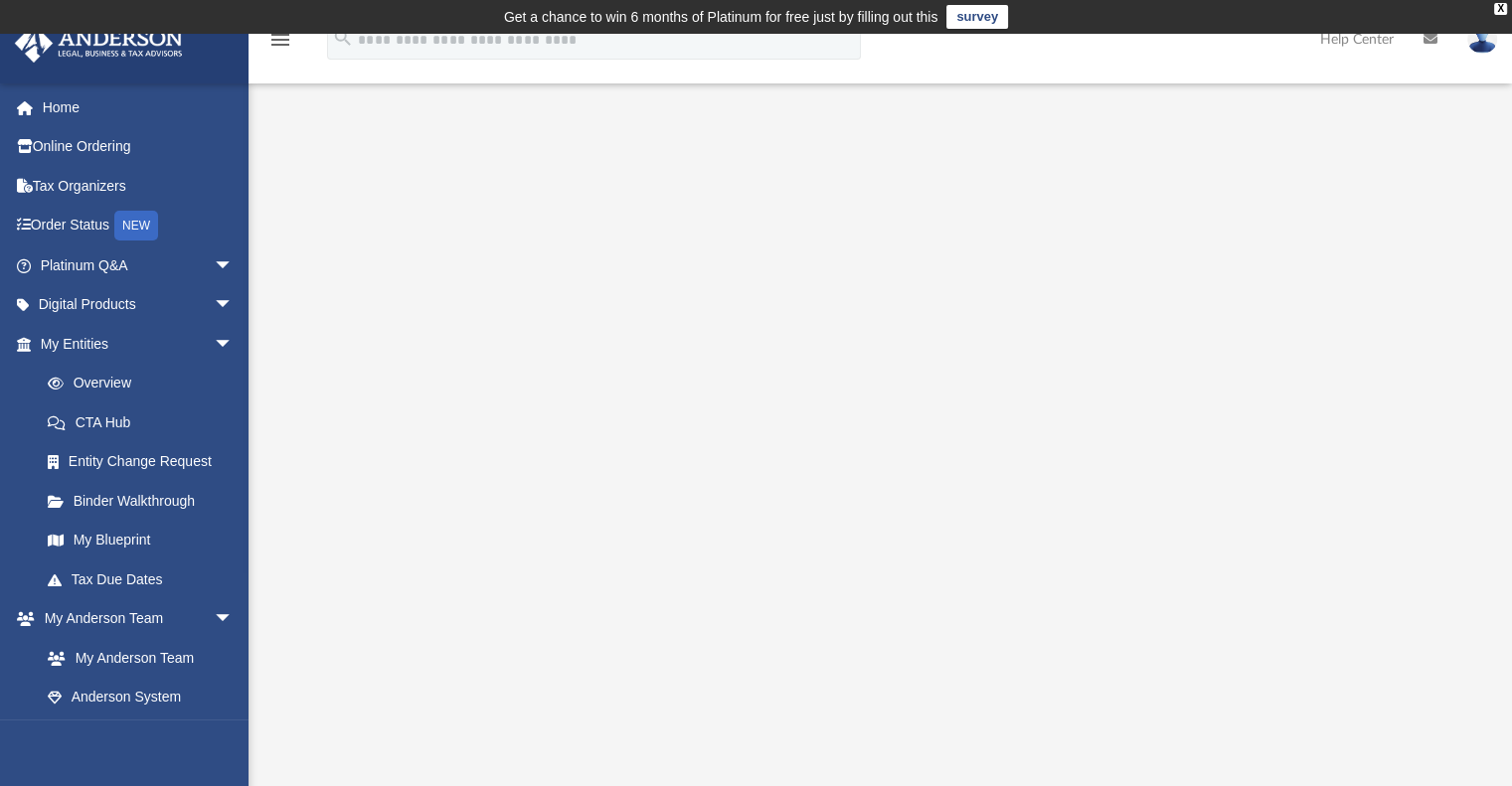 scroll, scrollTop: 99, scrollLeft: 0, axis: vertical 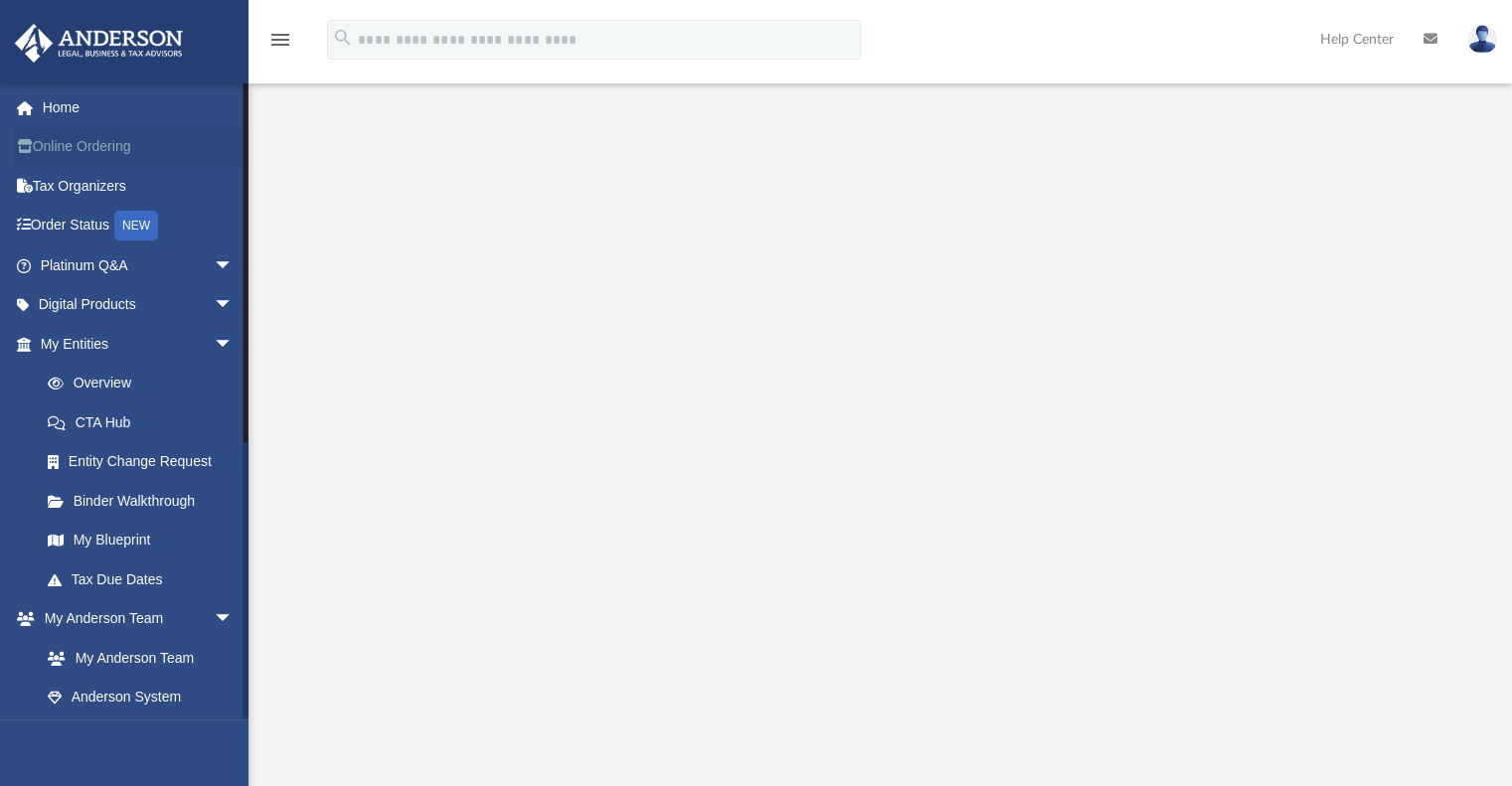 click on "Online Ordering" at bounding box center (138, 147) 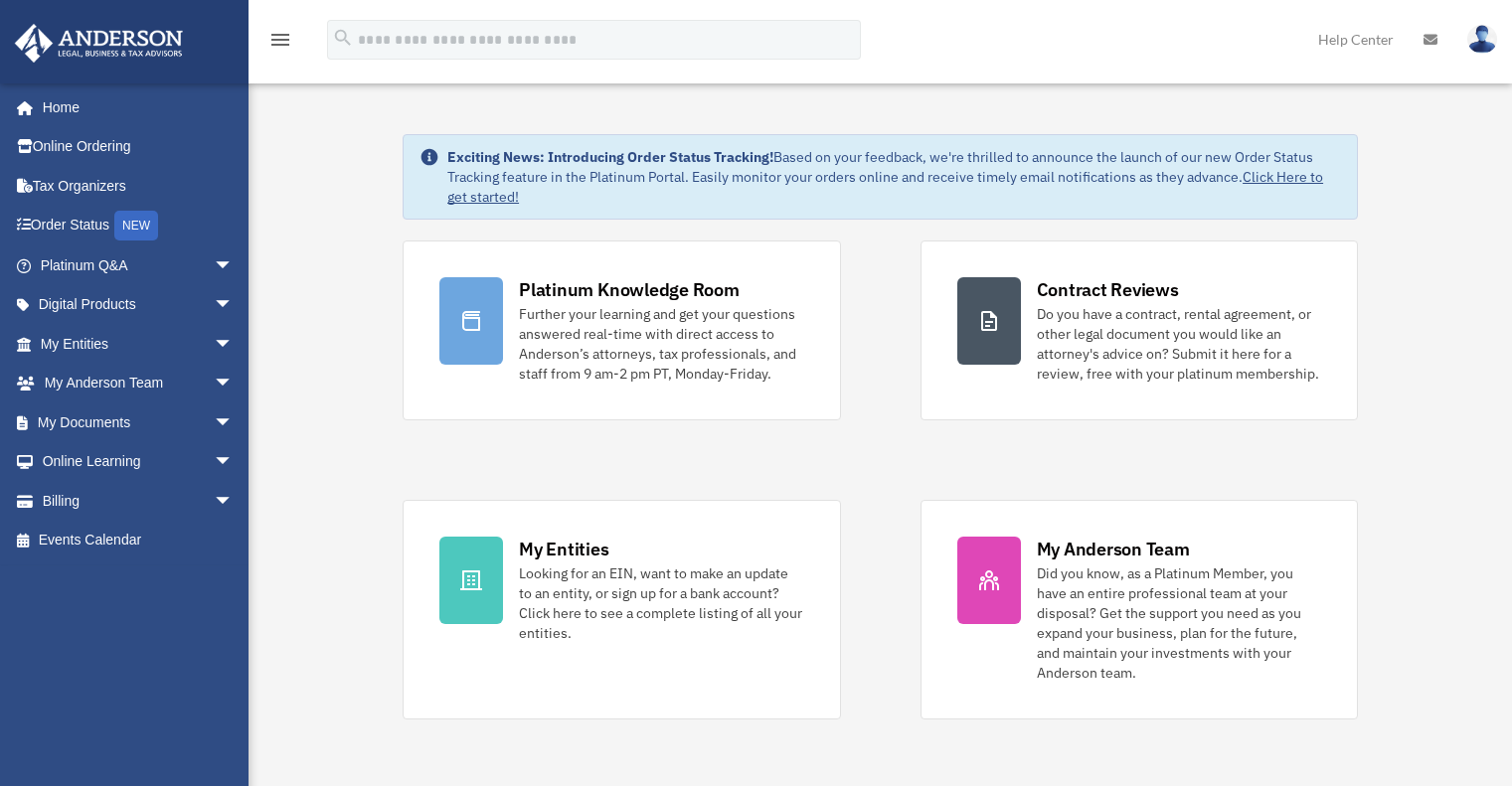 scroll, scrollTop: 0, scrollLeft: 0, axis: both 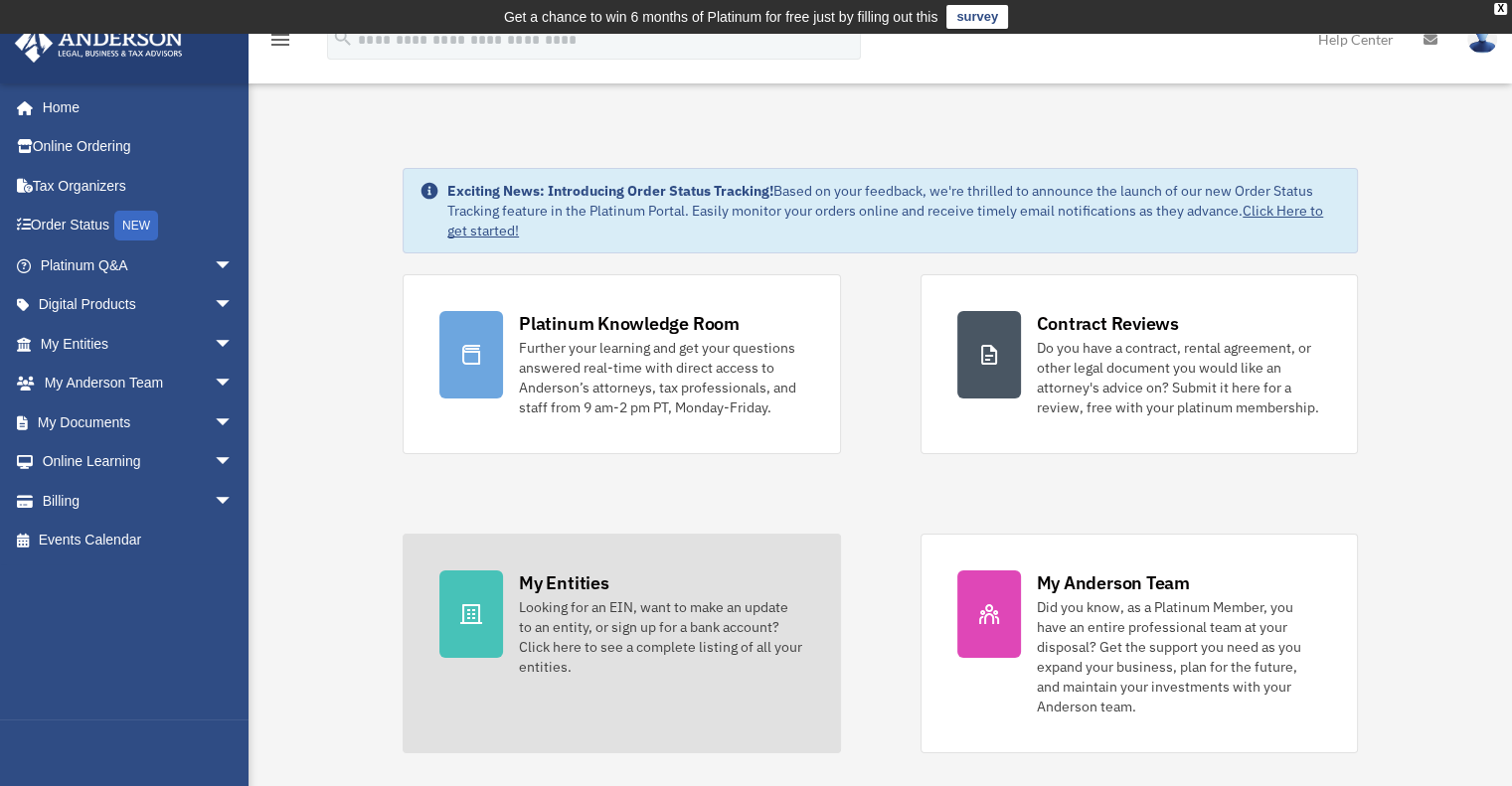 click on "My Entities" at bounding box center (564, 582) 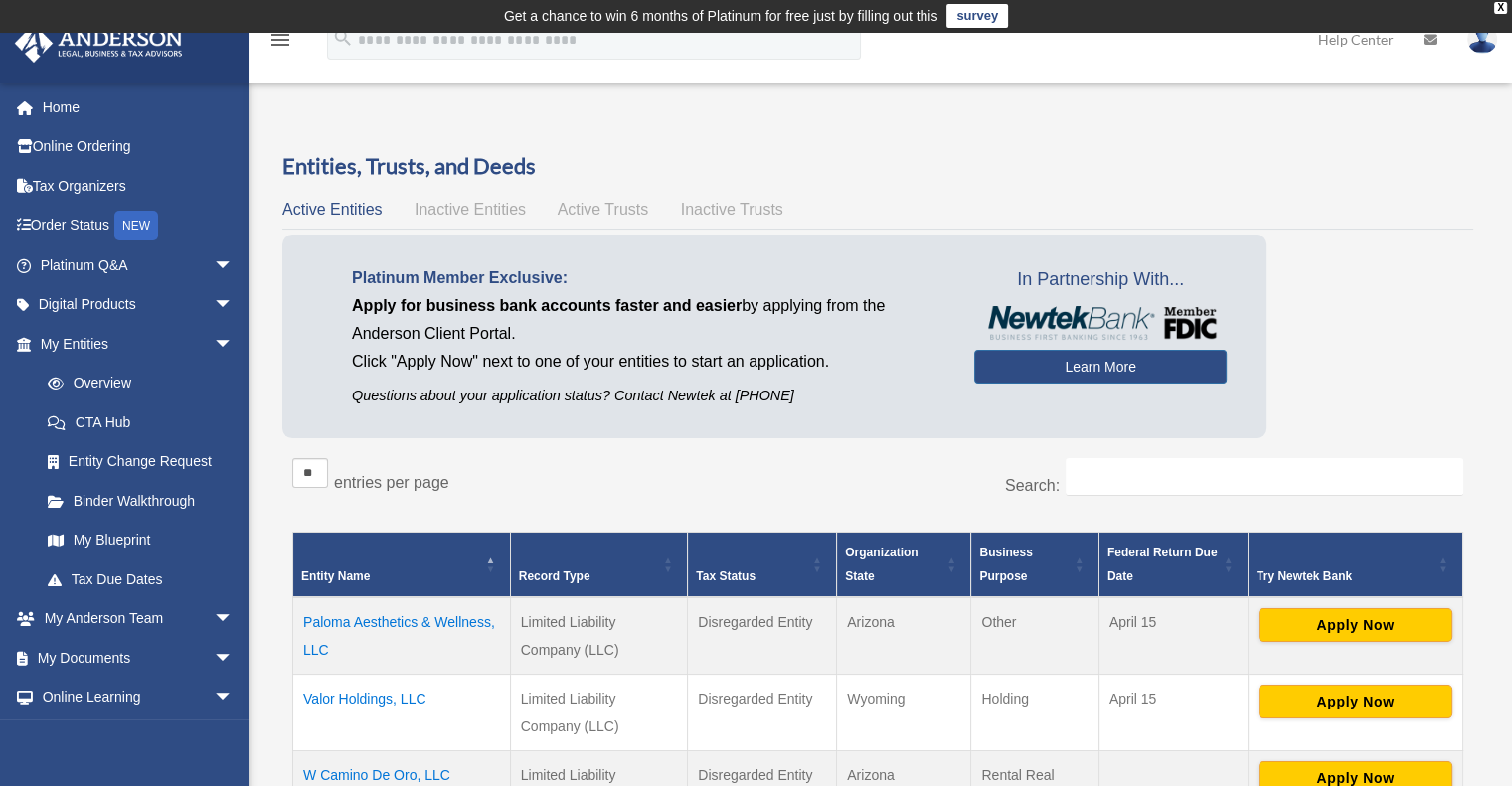scroll, scrollTop: 0, scrollLeft: 0, axis: both 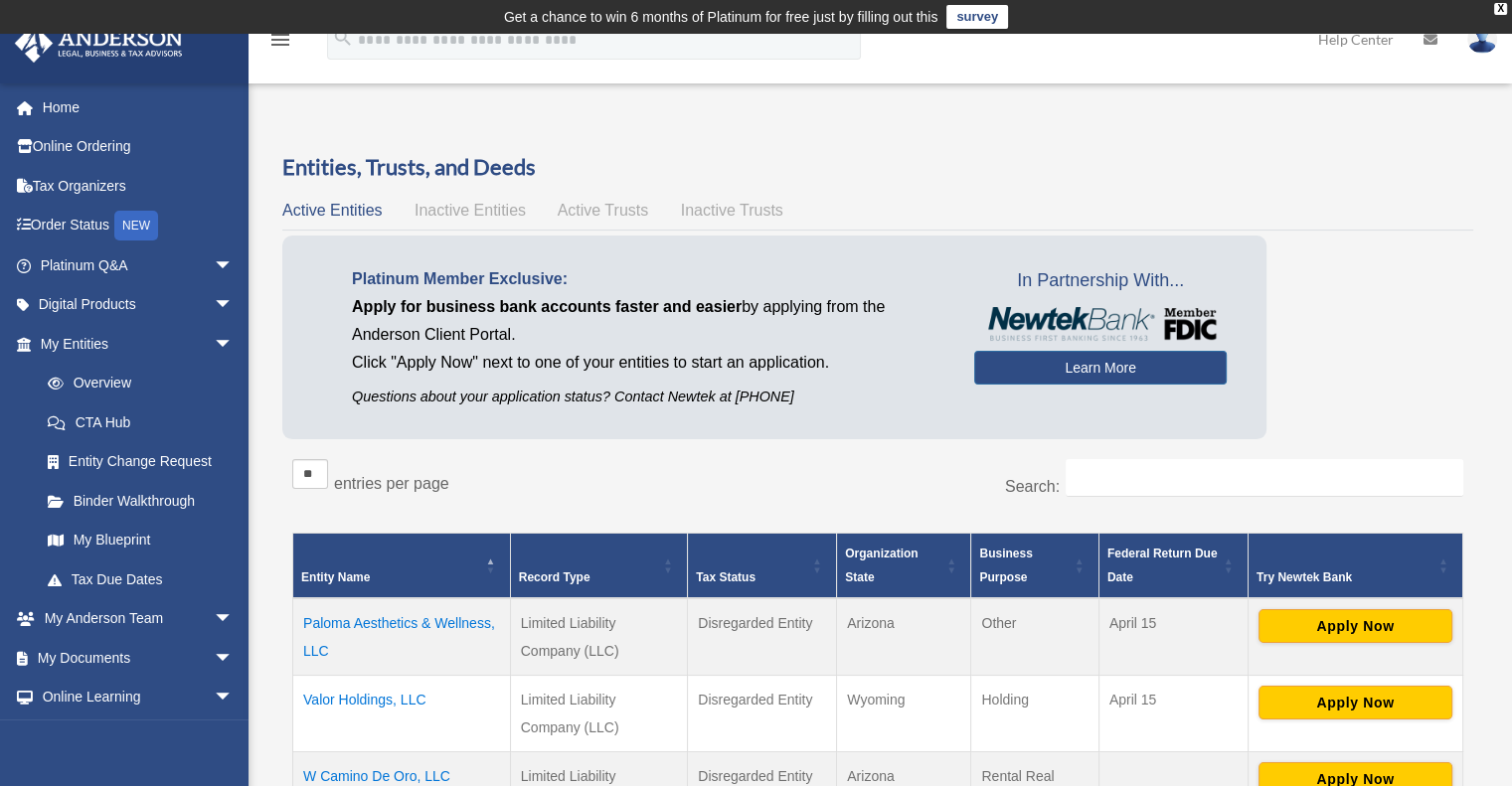 click at bounding box center [1430, 39] 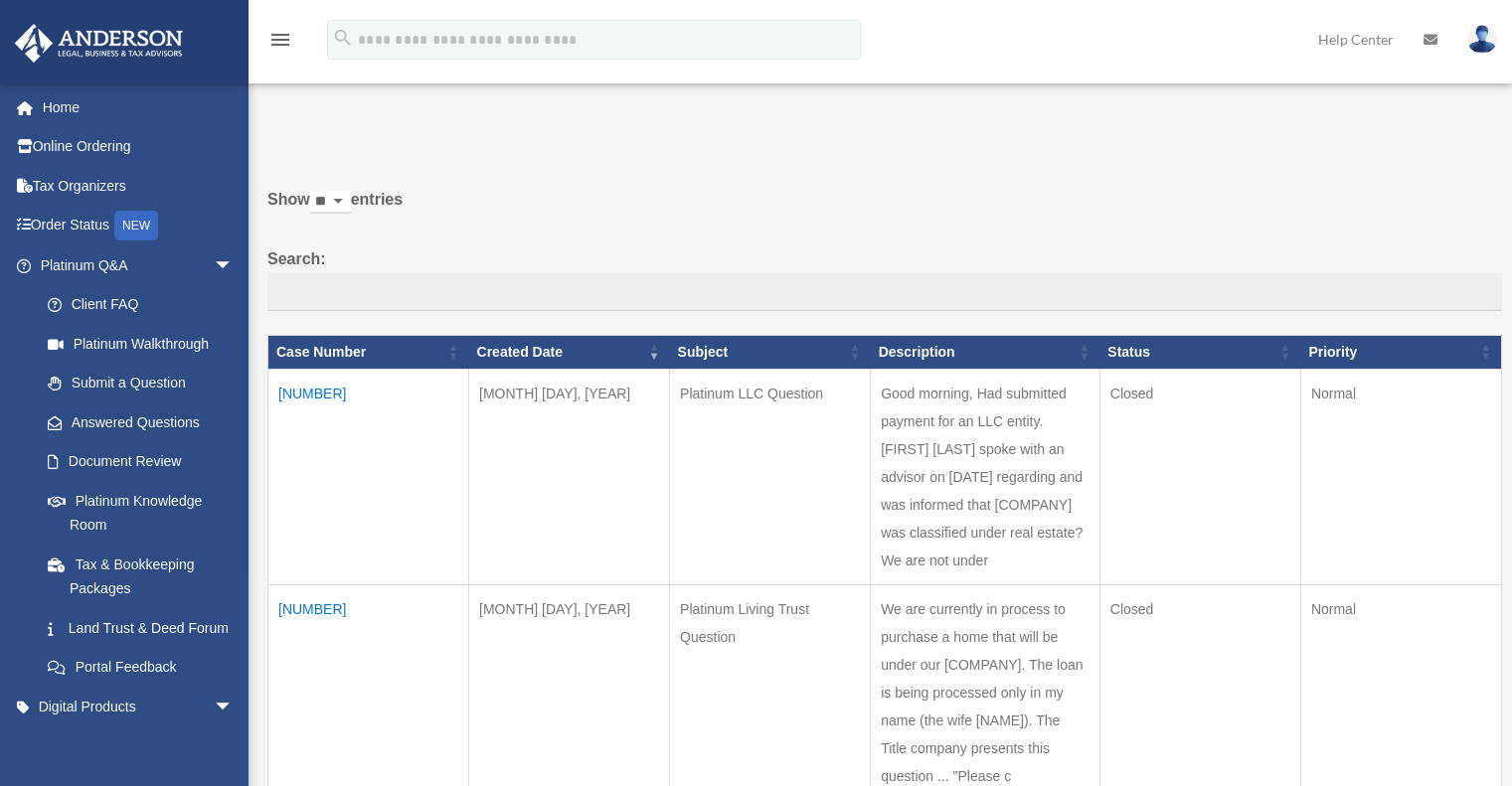 scroll, scrollTop: 0, scrollLeft: 0, axis: both 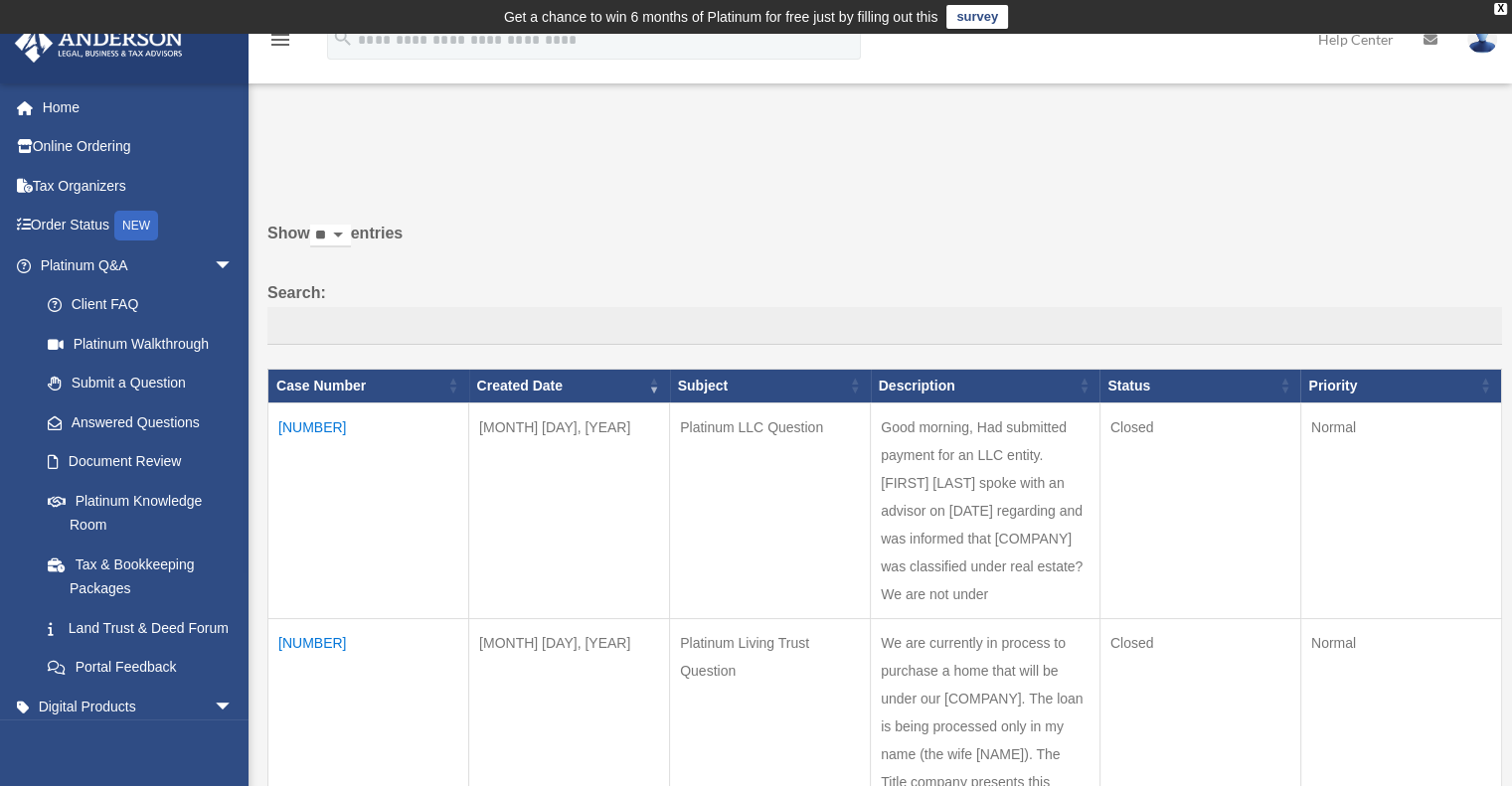 click at bounding box center (1430, 40) 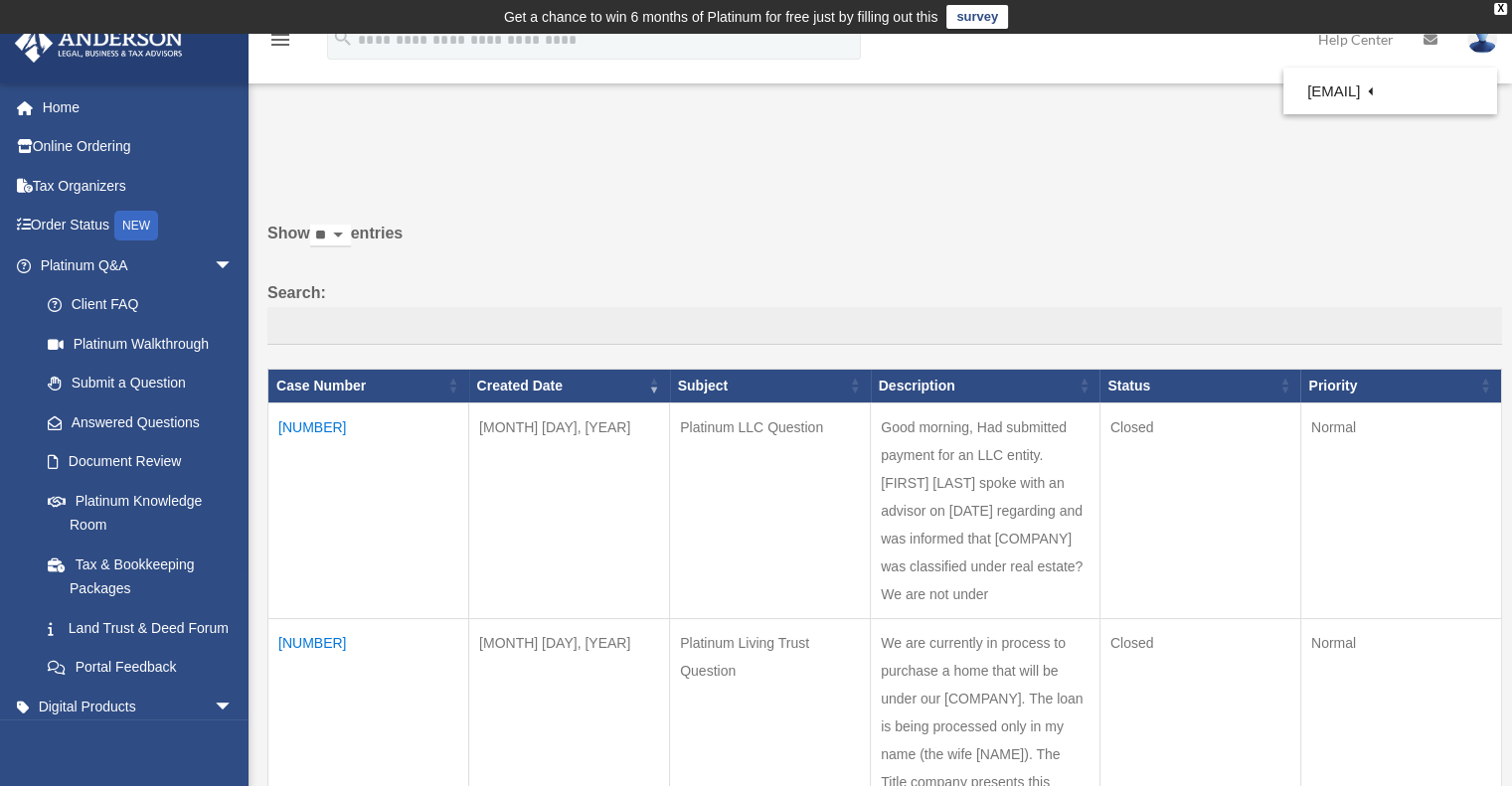 click at bounding box center [1430, 39] 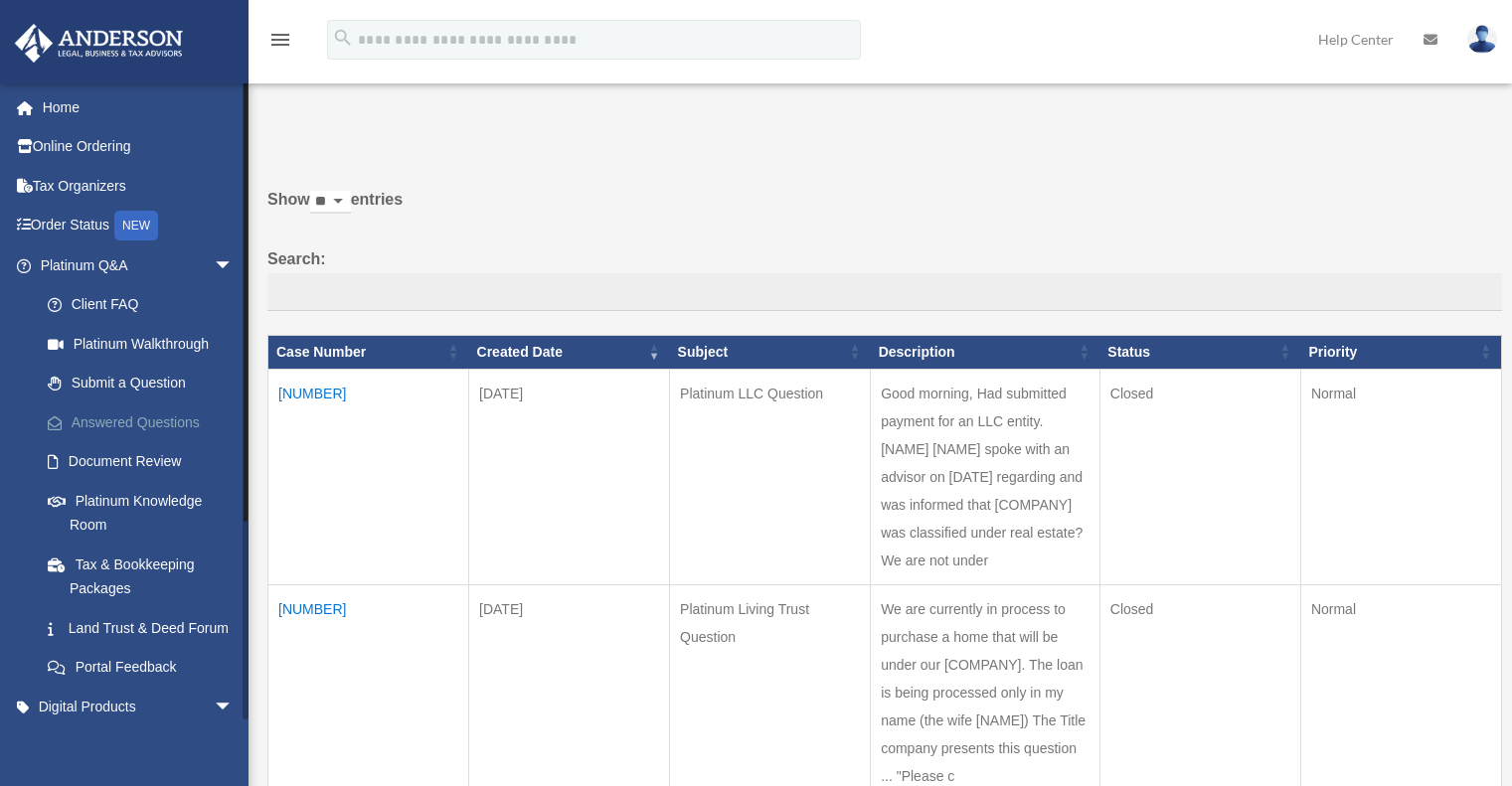 scroll, scrollTop: 0, scrollLeft: 0, axis: both 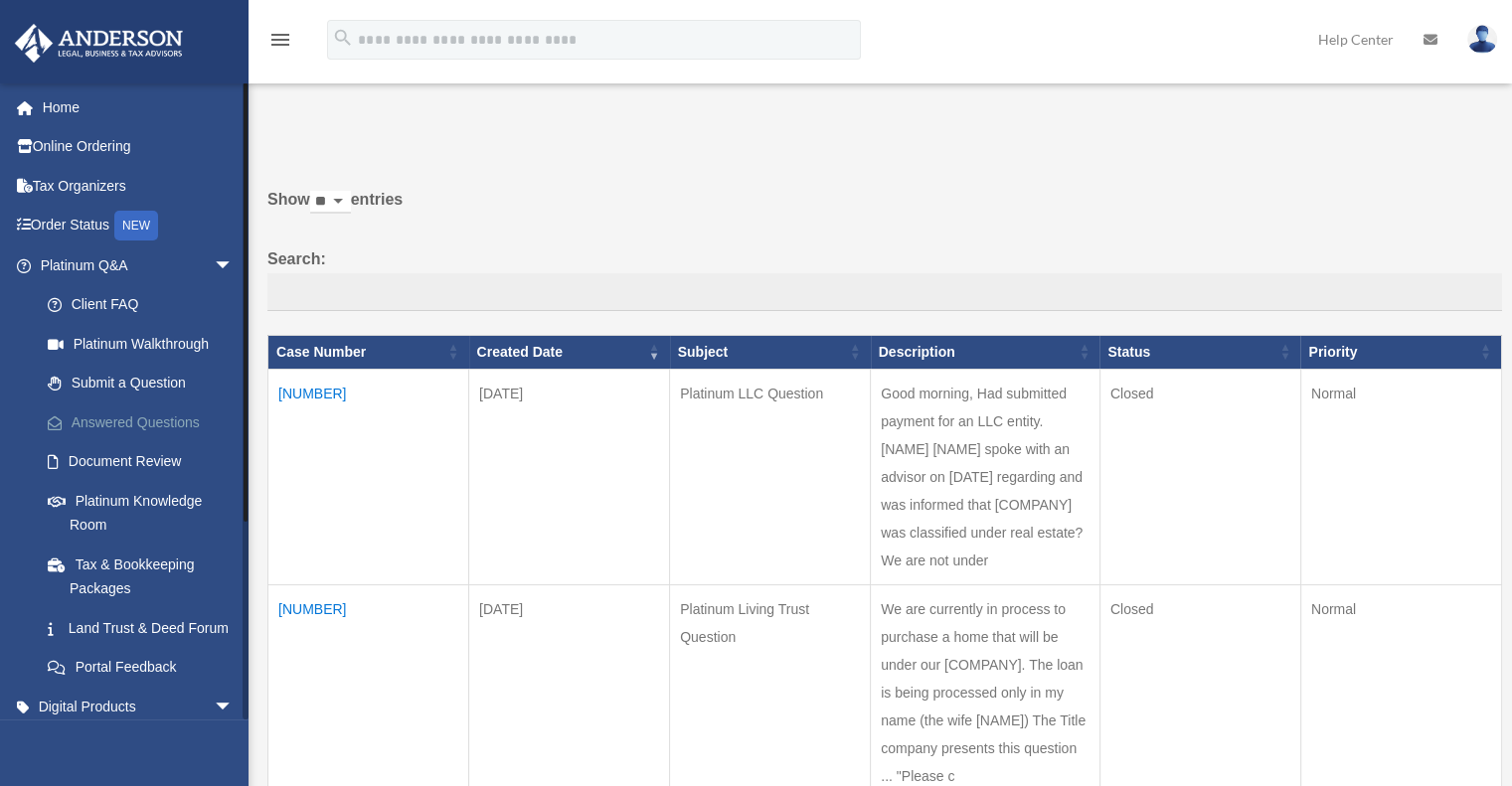click on "Answered Questions" at bounding box center (145, 422) 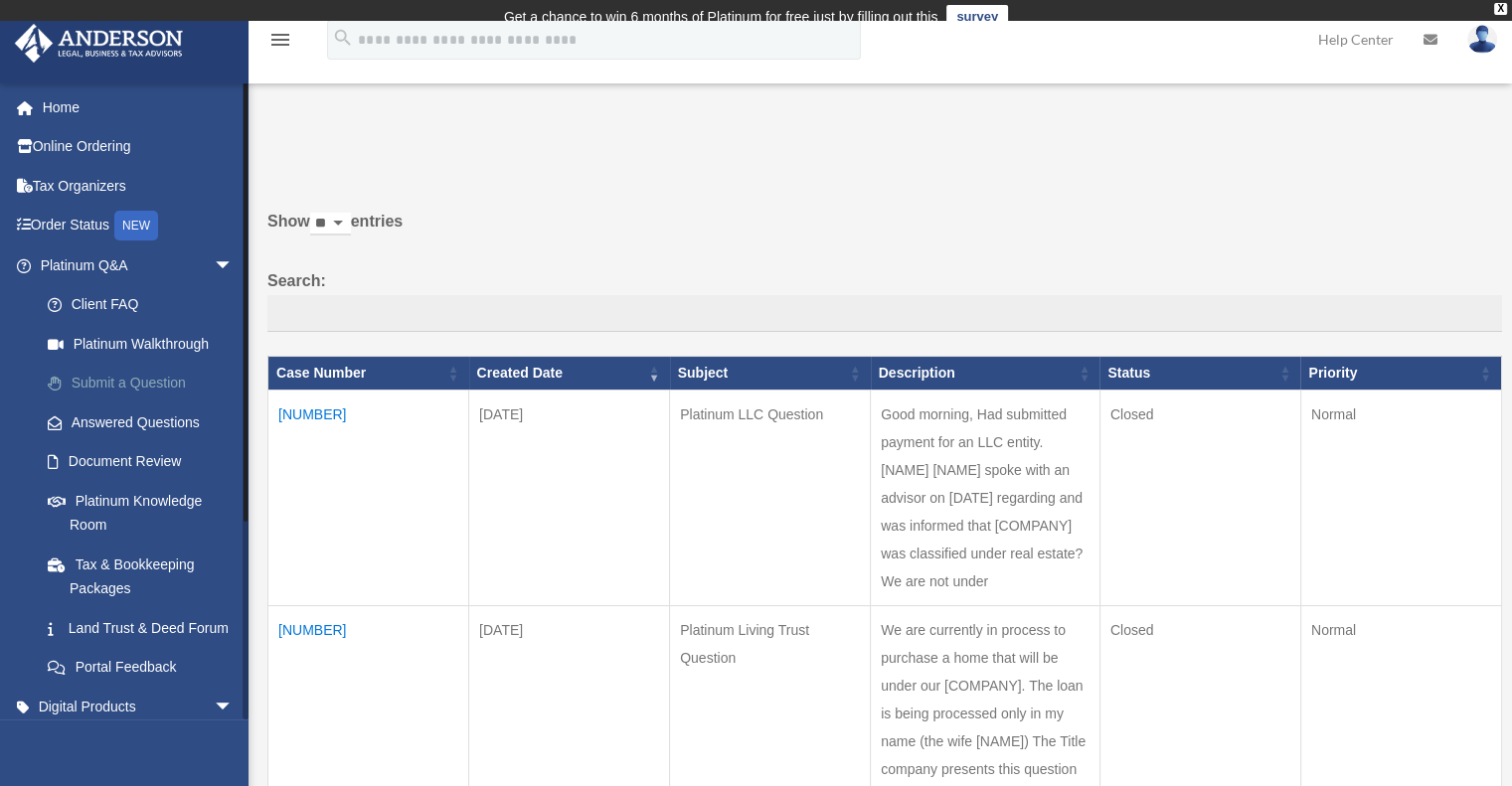 click on "Submit a Question" at bounding box center (145, 384) 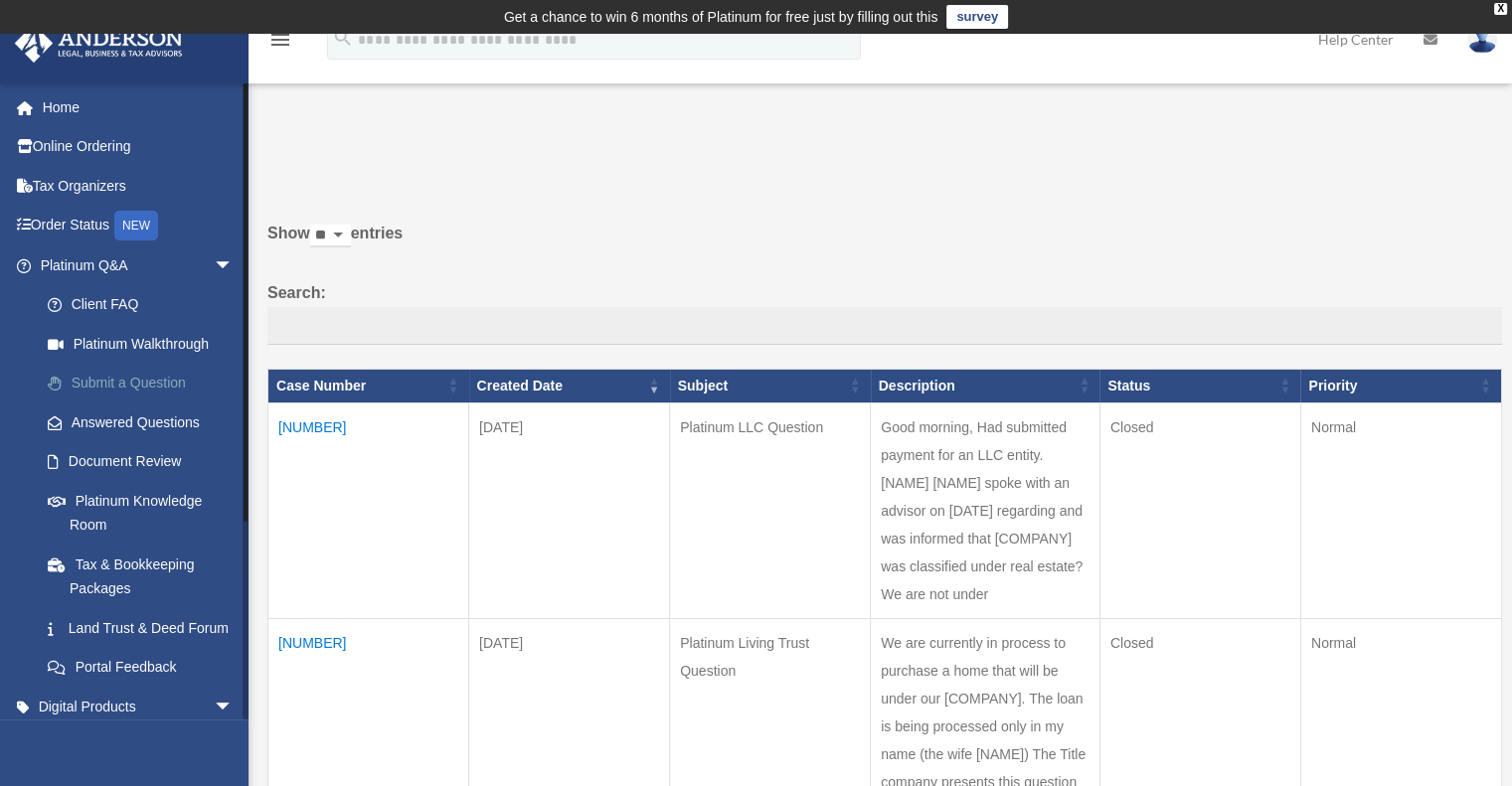 click on "Submit a Question" at bounding box center [145, 384] 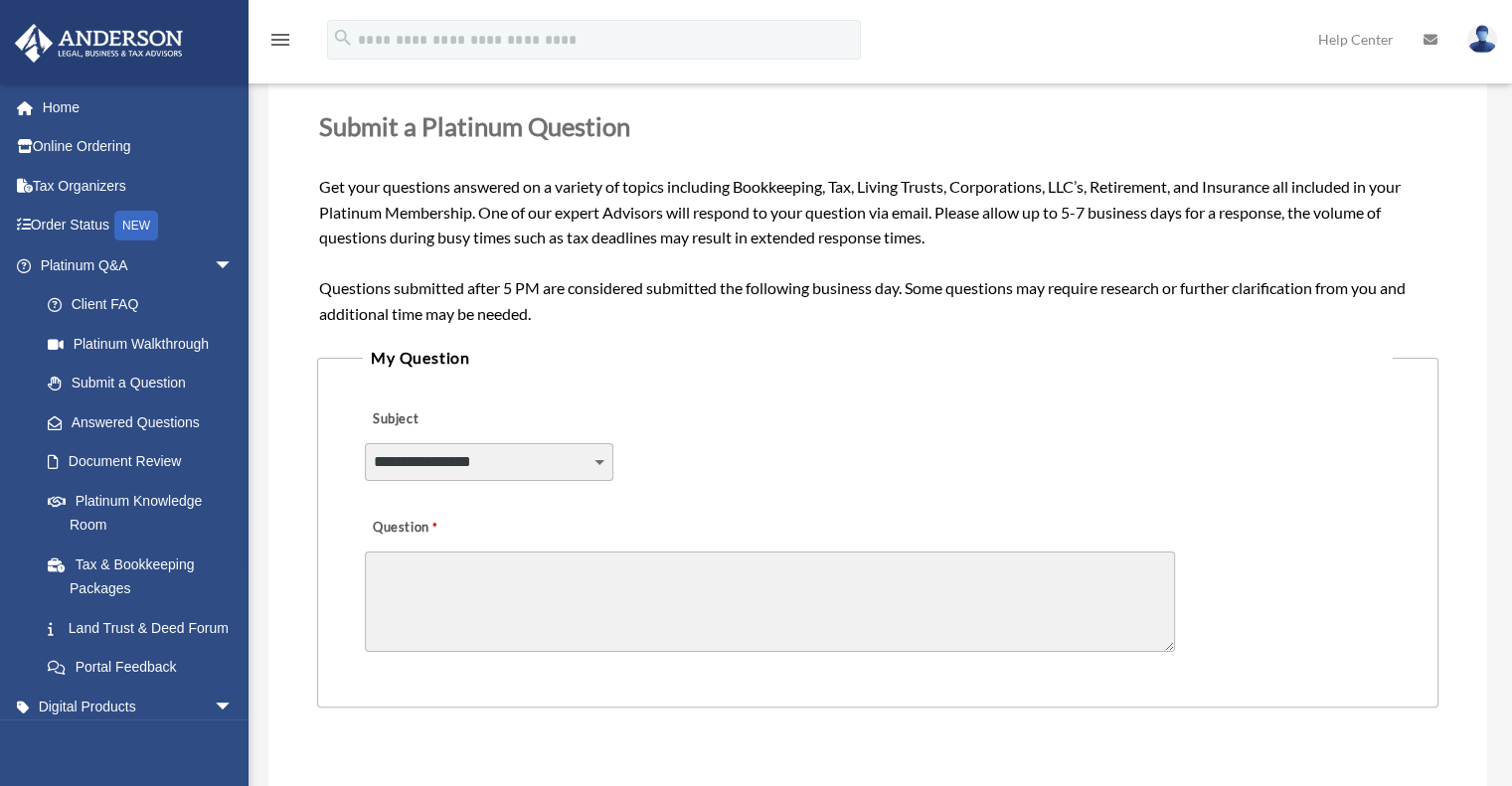 scroll, scrollTop: 397, scrollLeft: 0, axis: vertical 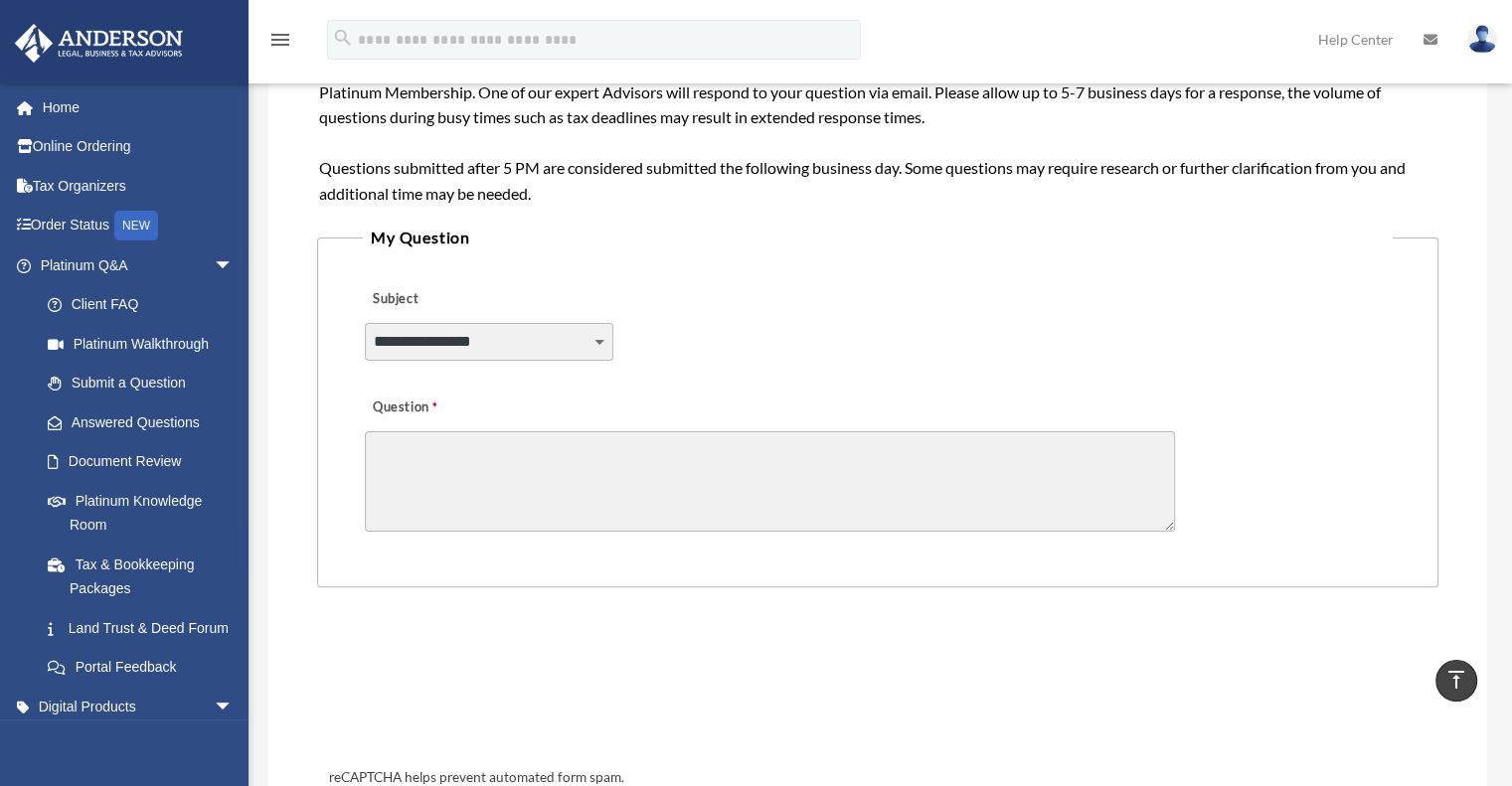 drag, startPoint x: 592, startPoint y: 338, endPoint x: 567, endPoint y: 358, distance: 32.01562 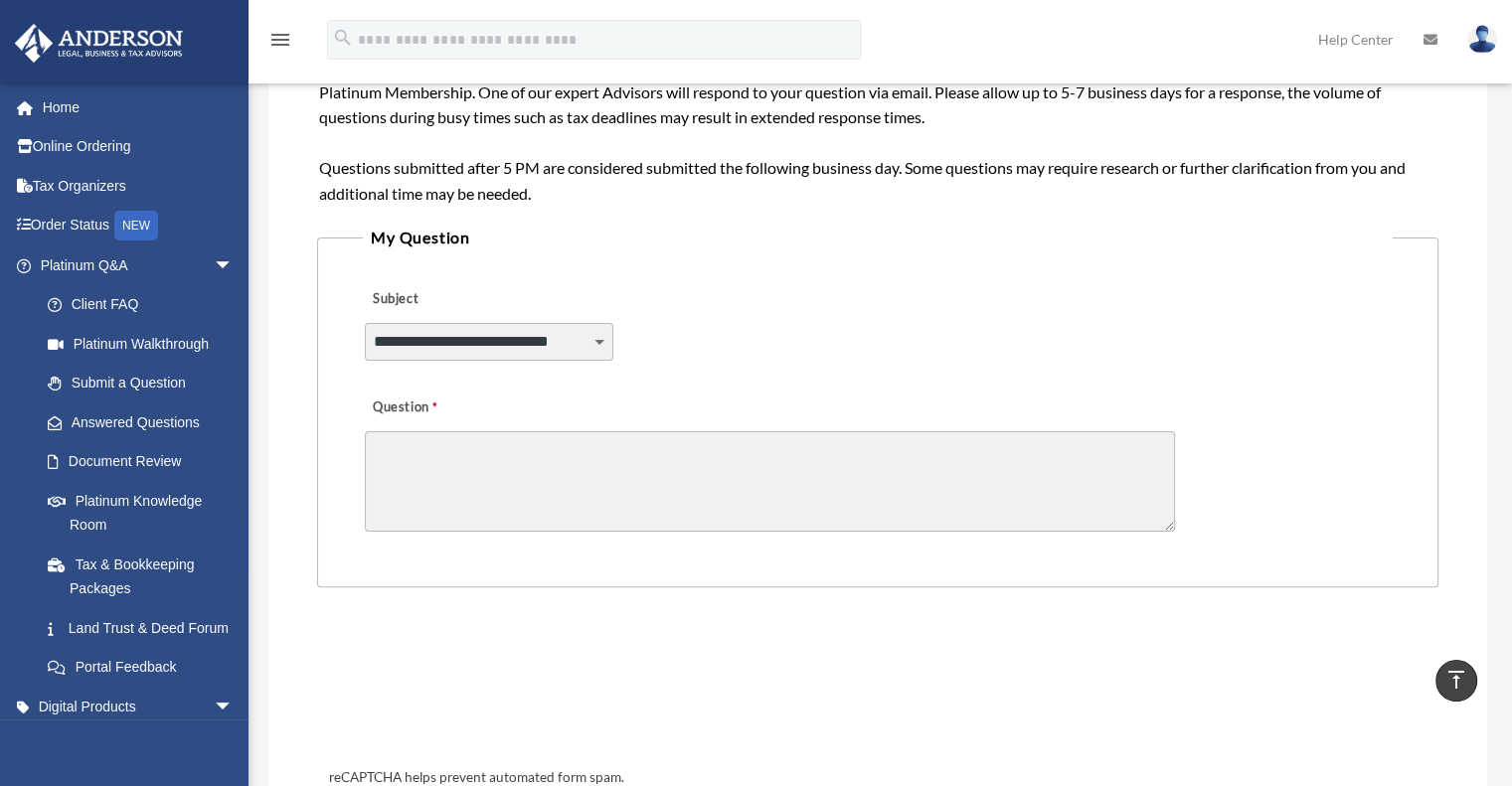 click on "**********" at bounding box center (489, 342) 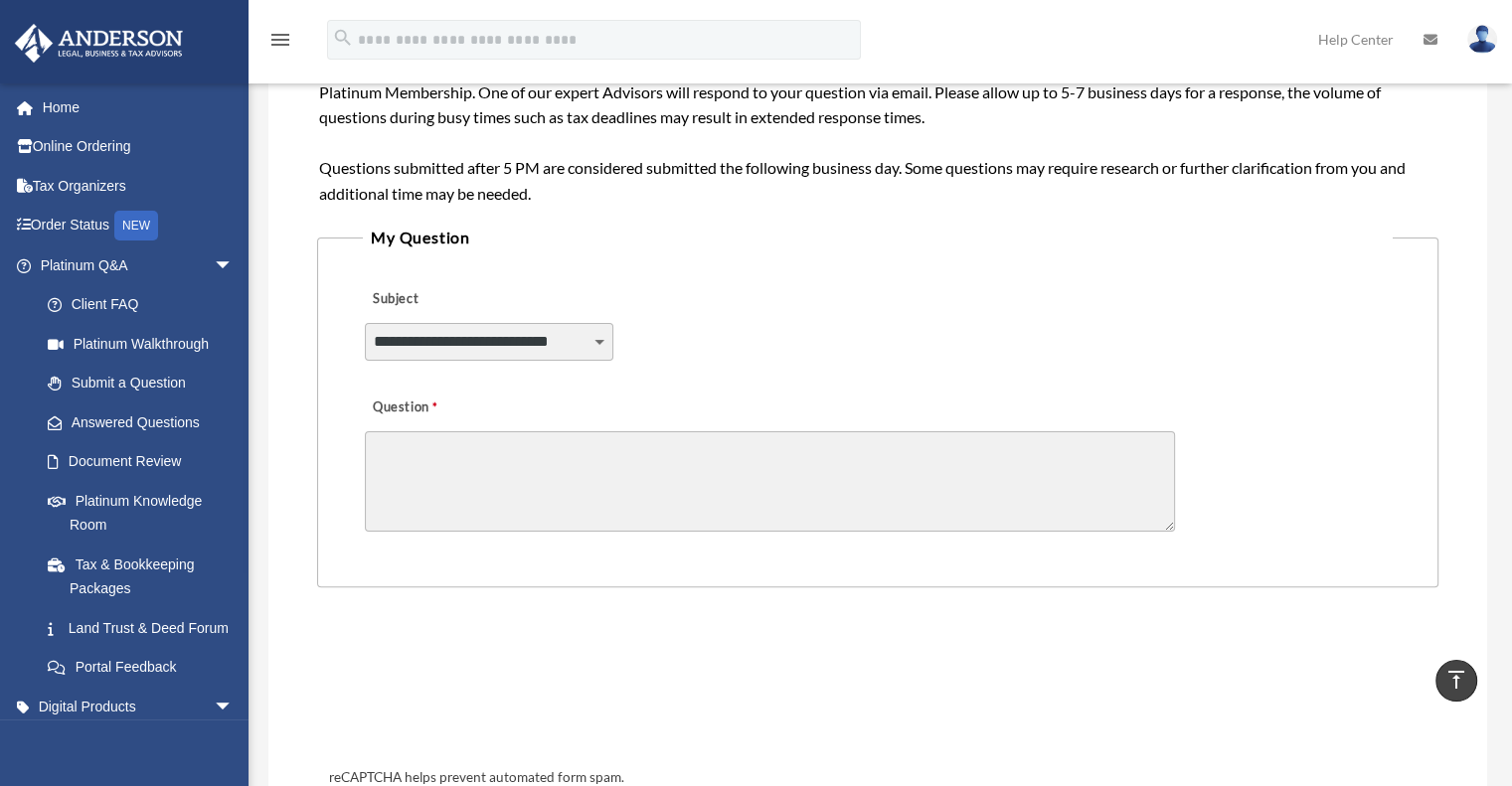 click on "Question" at bounding box center [769, 481] 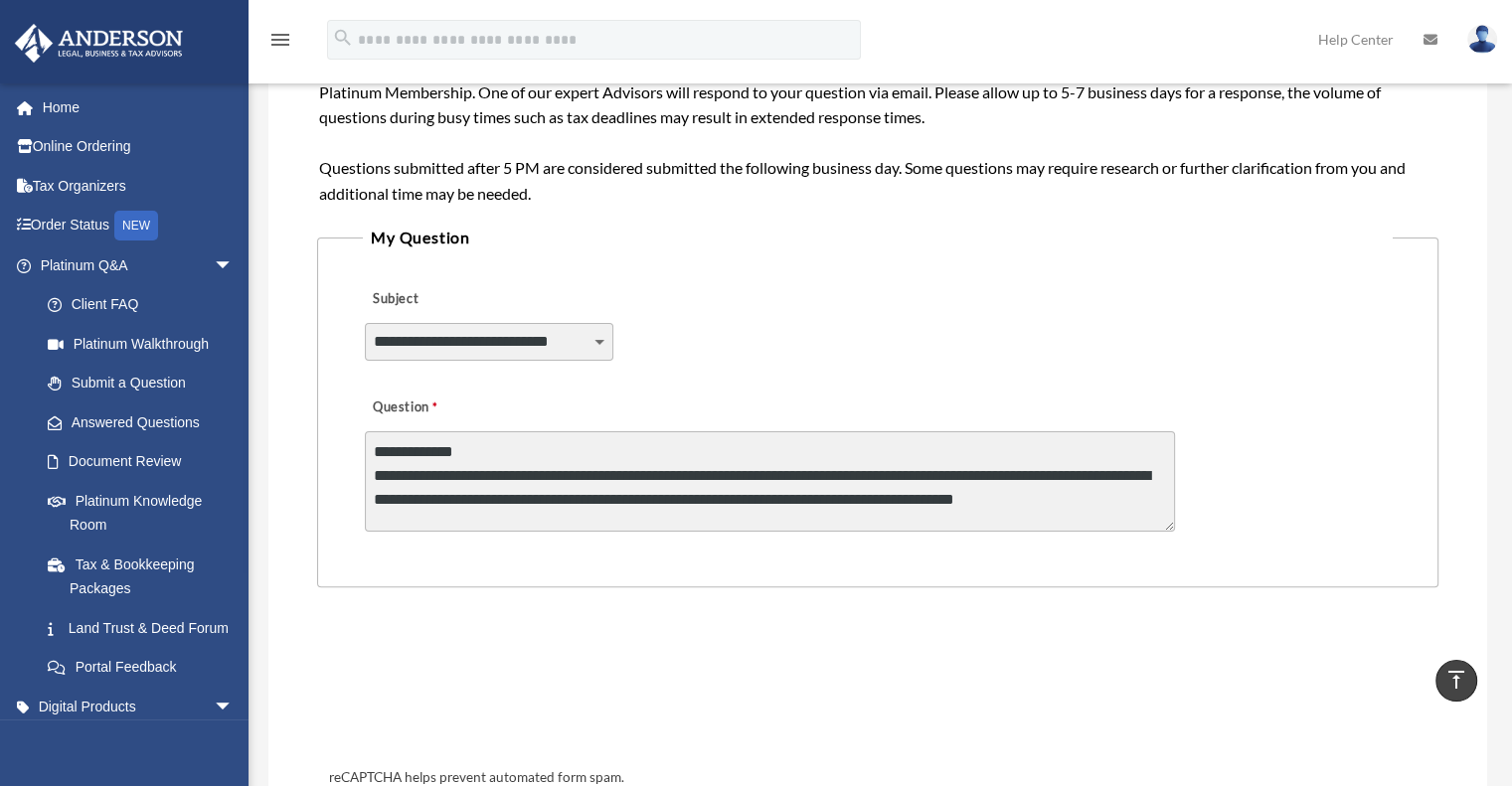 scroll, scrollTop: 2, scrollLeft: 0, axis: vertical 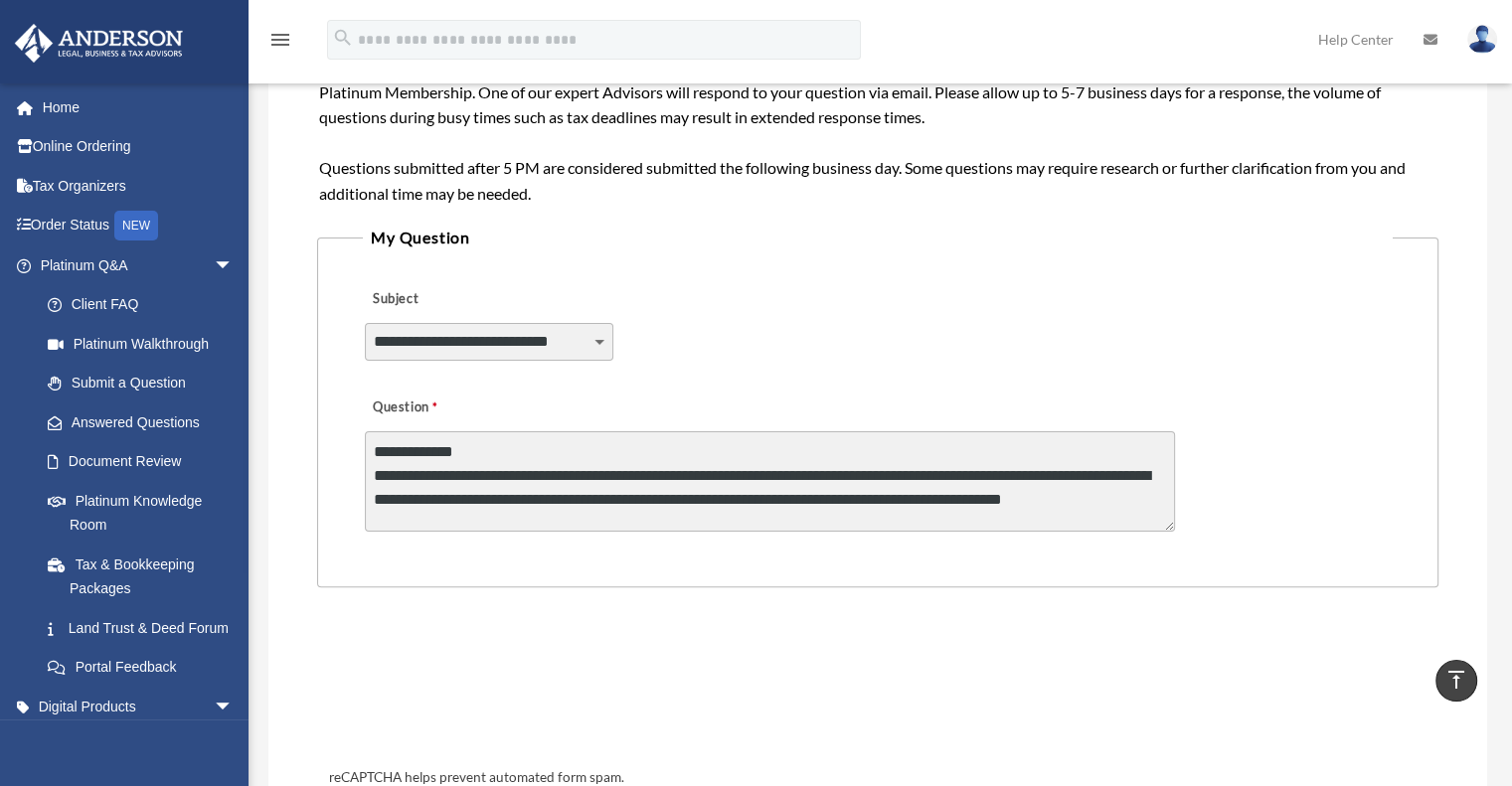 click on "**********" at bounding box center [769, 481] 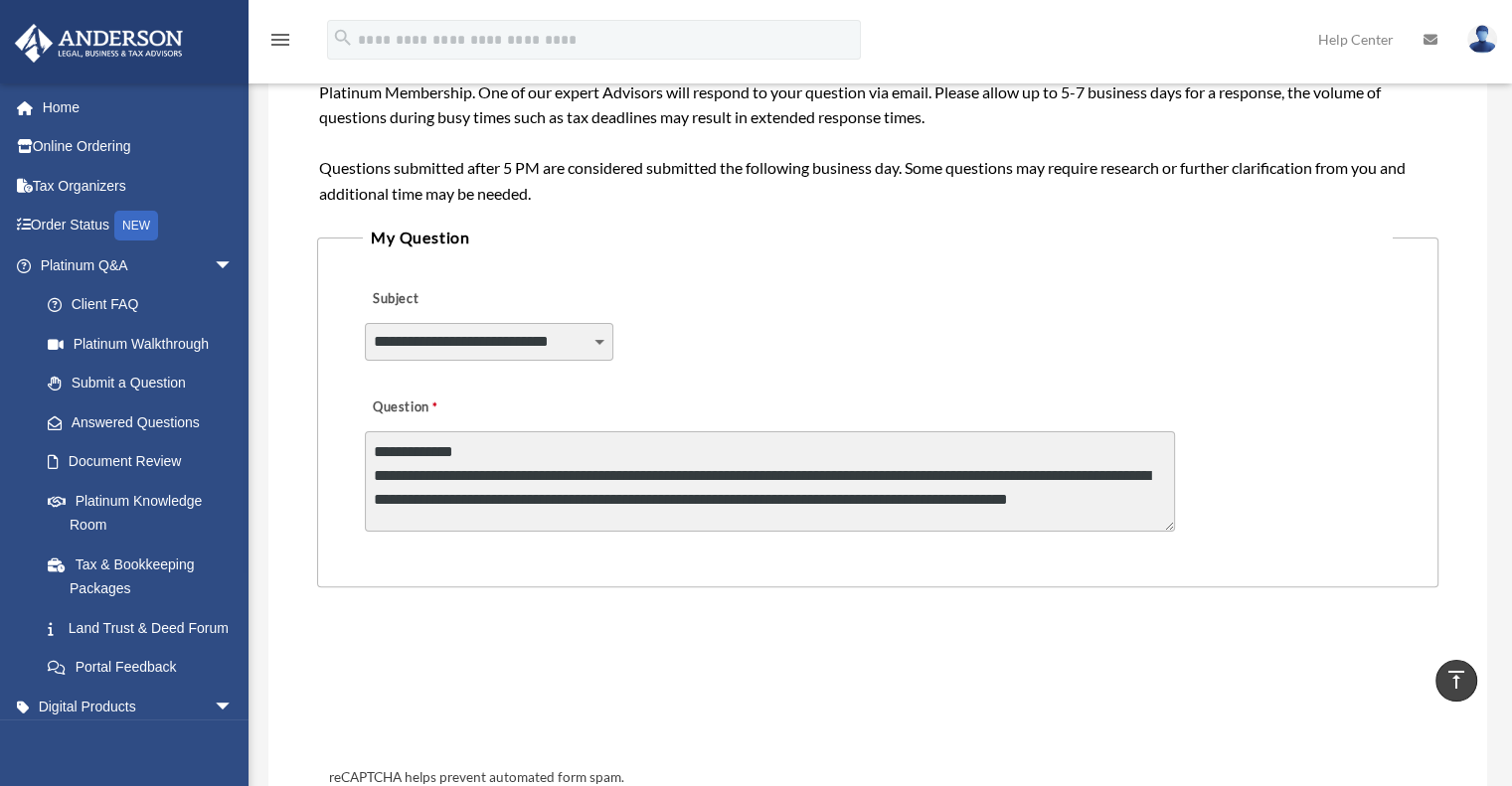 click on "**********" at bounding box center [769, 481] 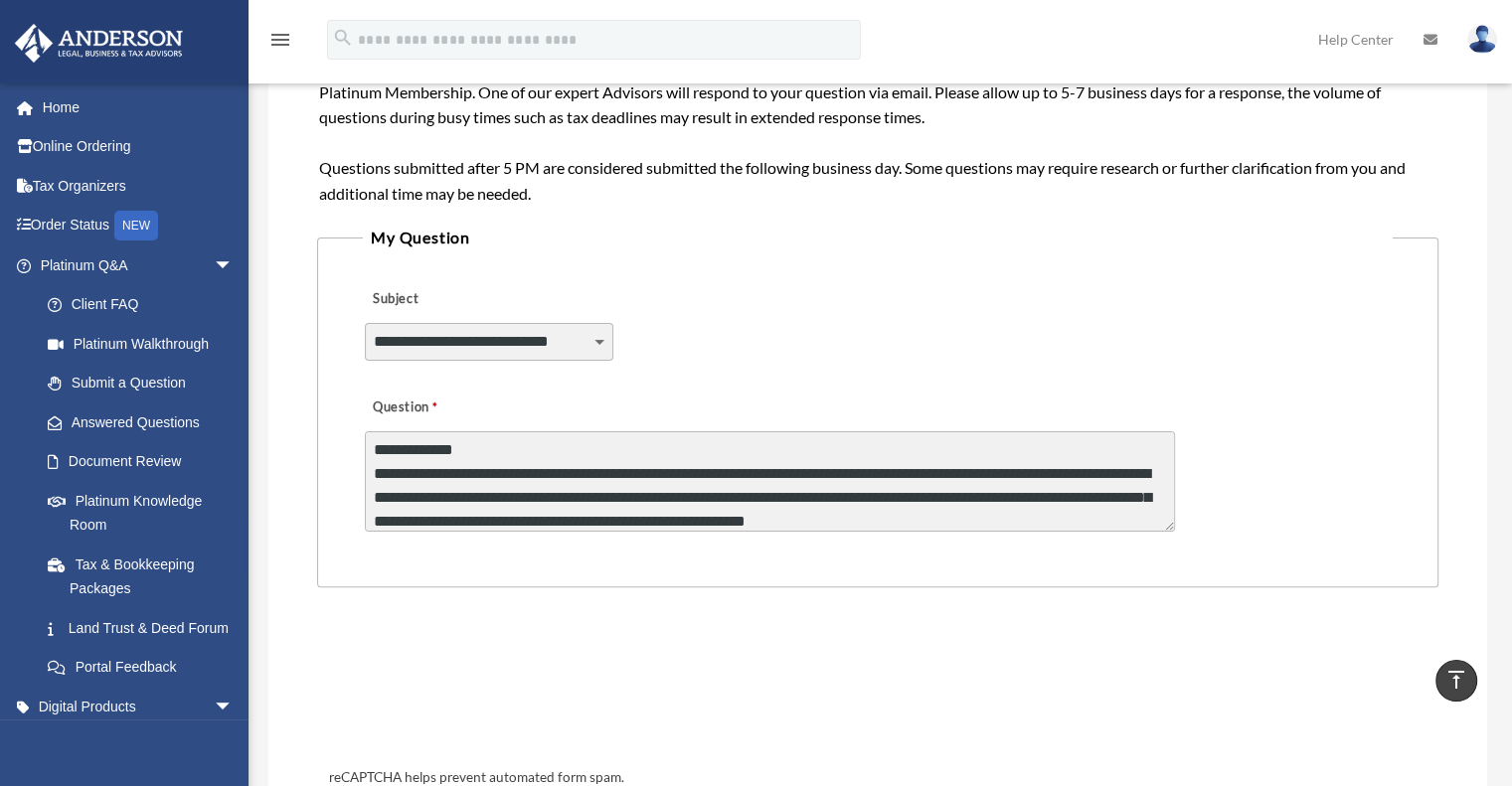 click on "**********" at bounding box center (769, 481) 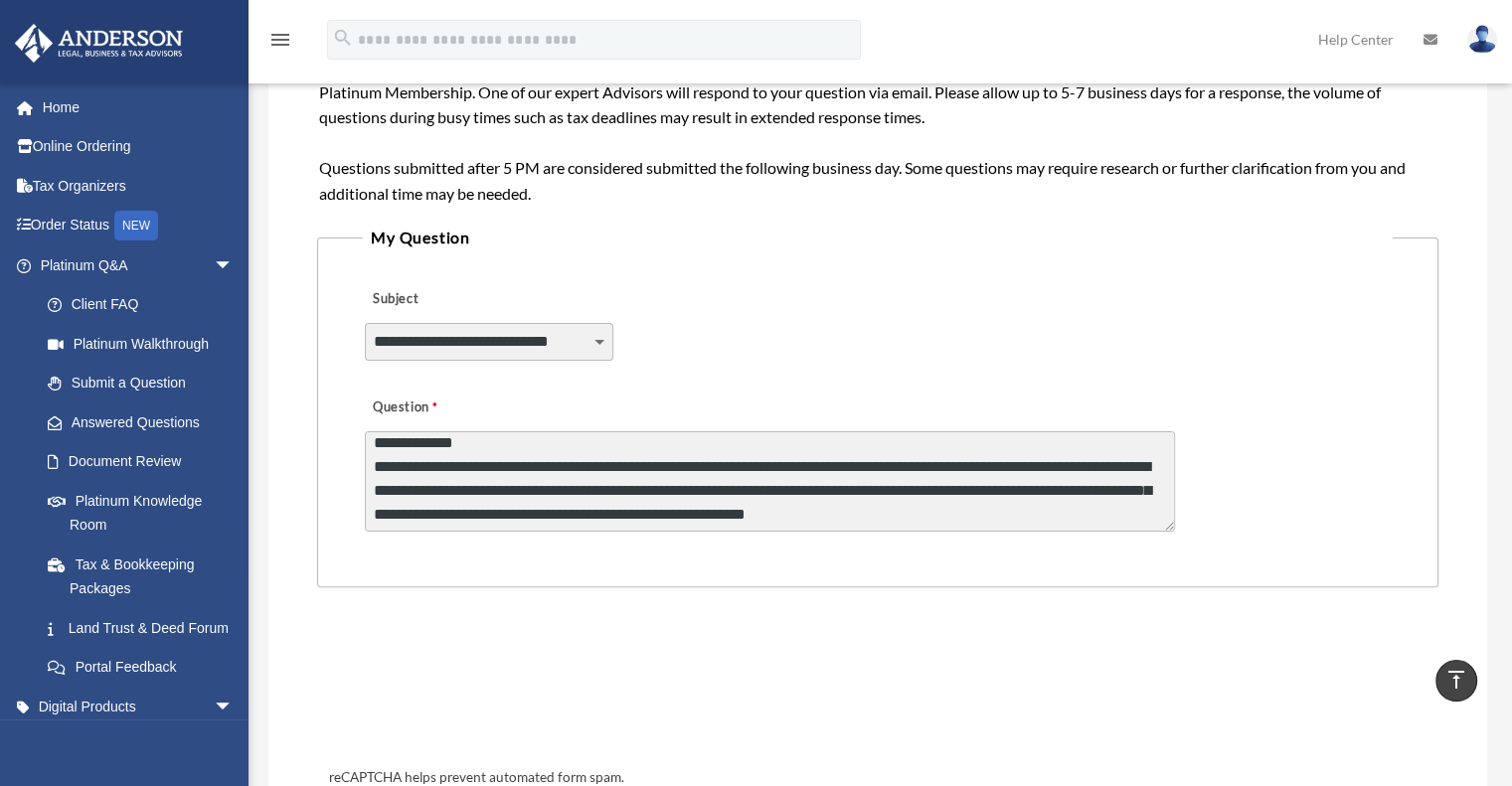 click on "**********" at bounding box center (769, 481) 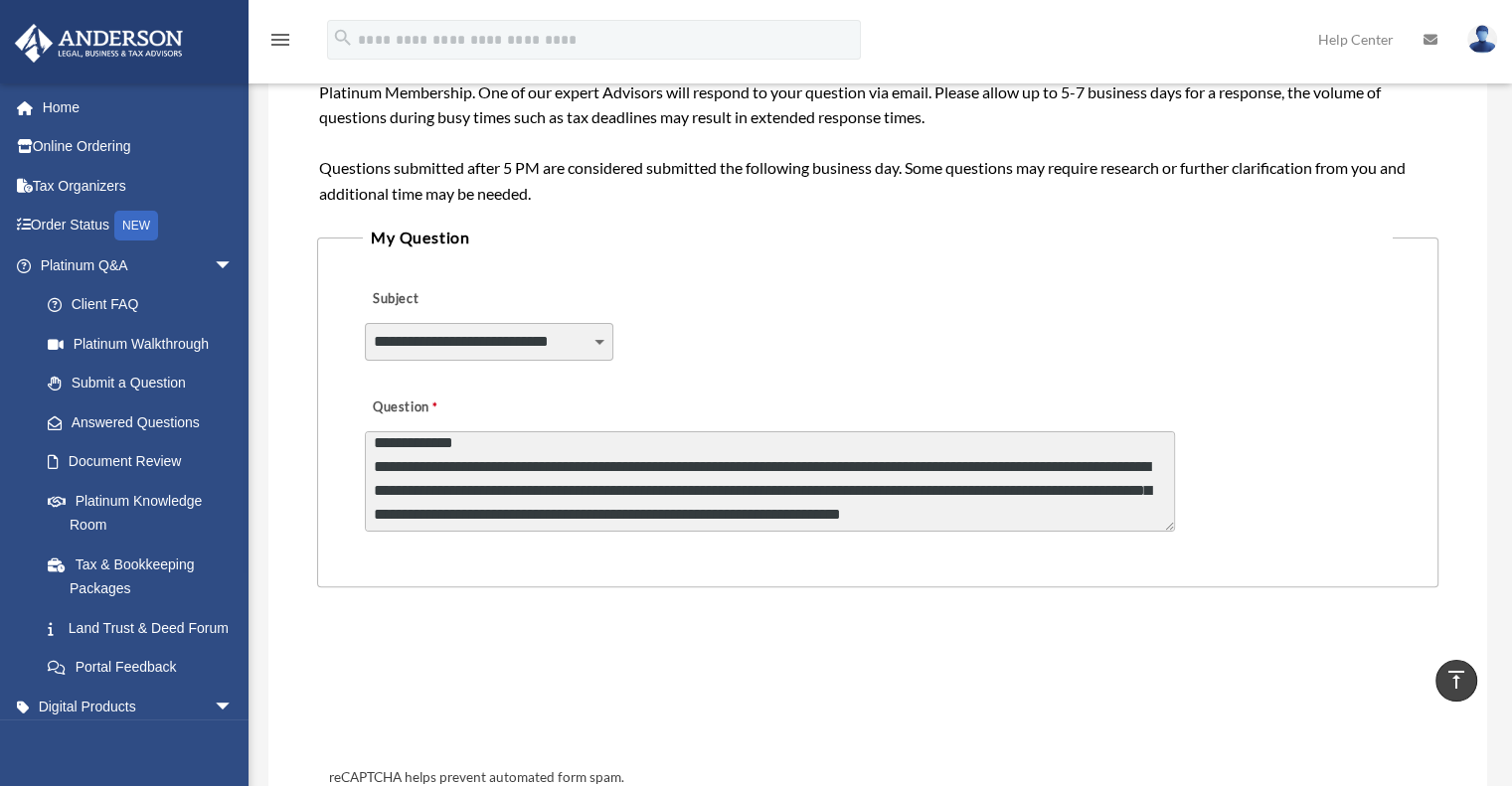 scroll, scrollTop: 36, scrollLeft: 0, axis: vertical 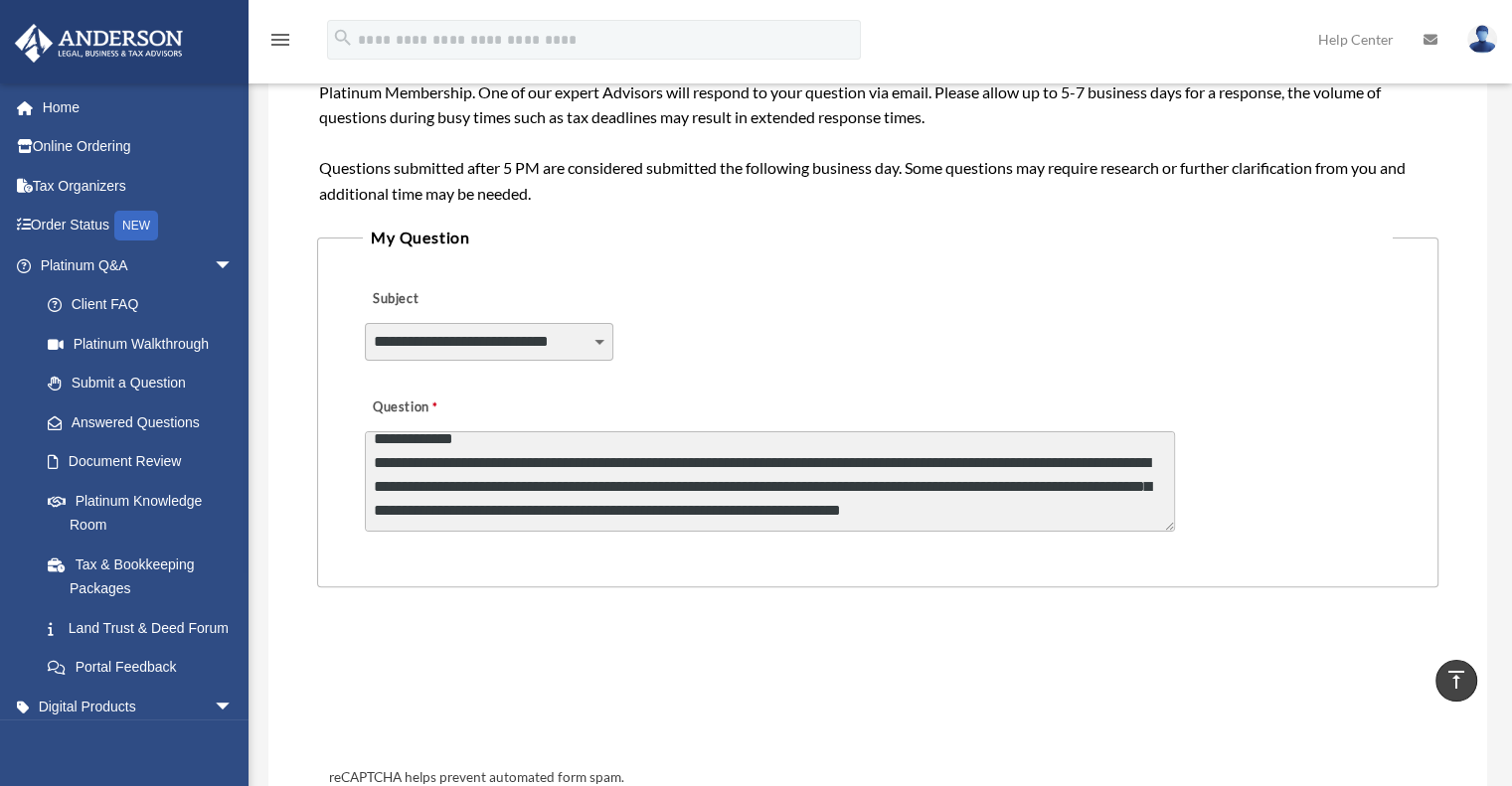 click on "**********" at bounding box center [769, 481] 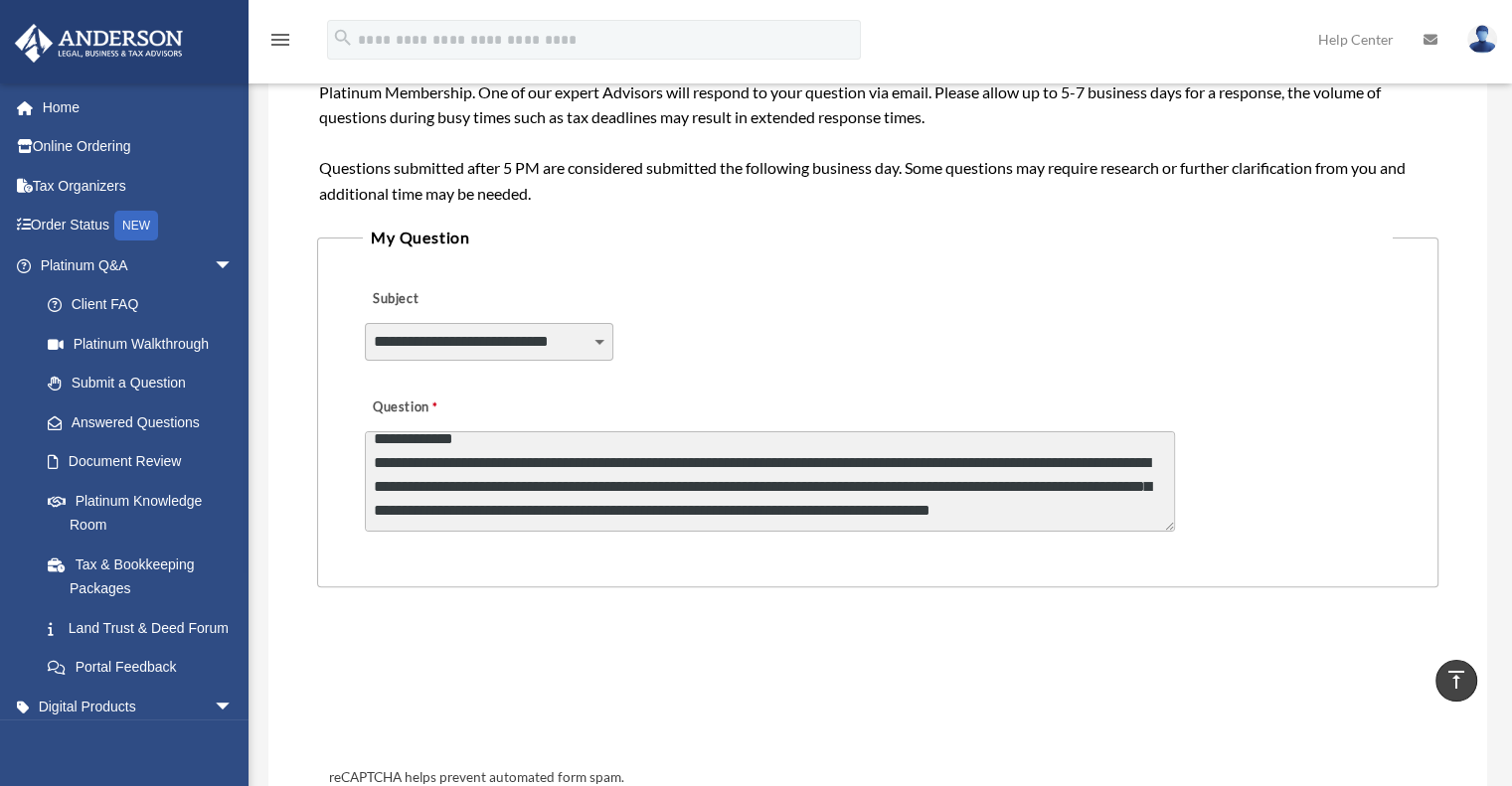 click on "**********" at bounding box center (769, 481) 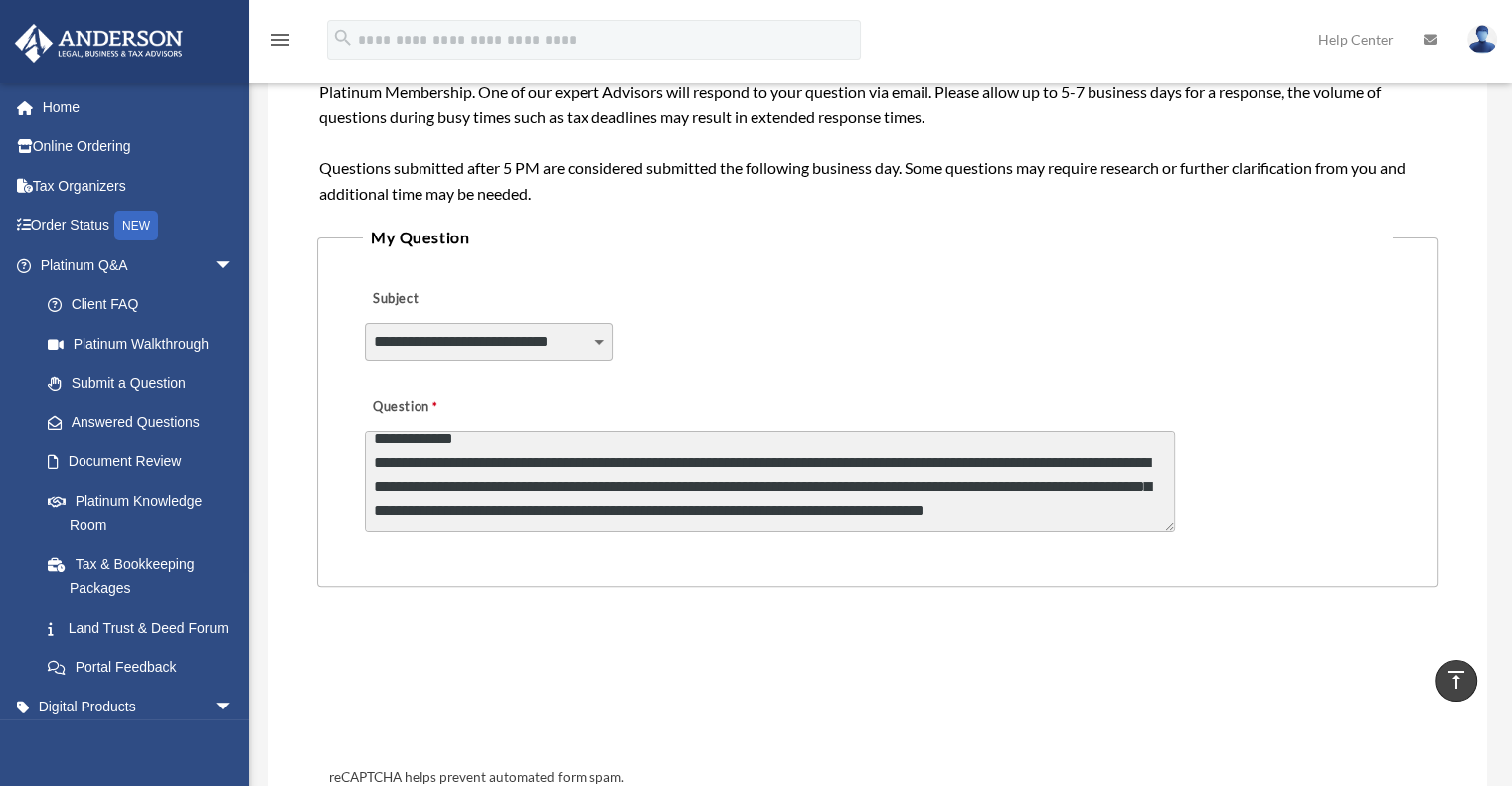 scroll, scrollTop: 34, scrollLeft: 0, axis: vertical 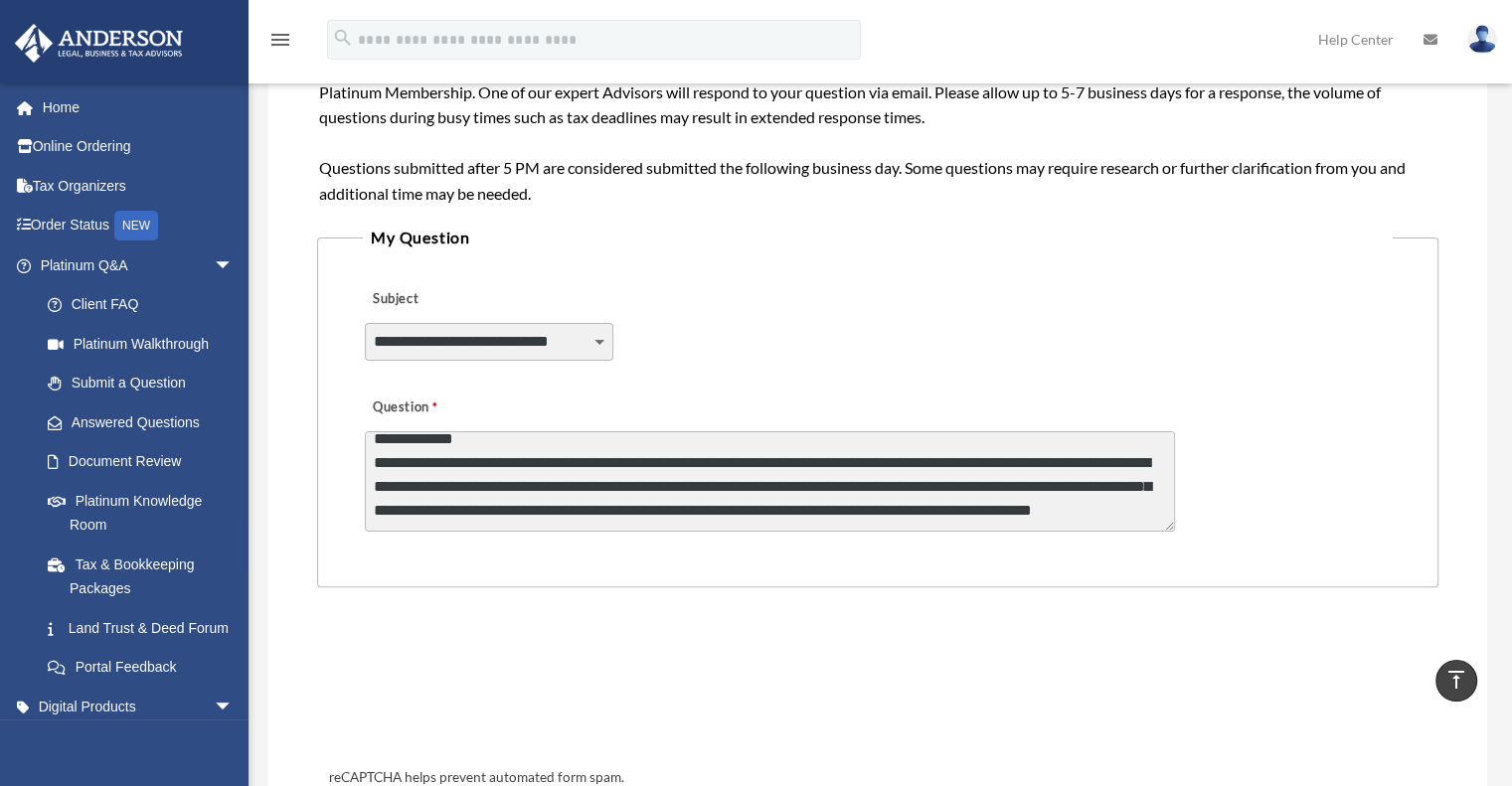 click on "**********" at bounding box center (769, 481) 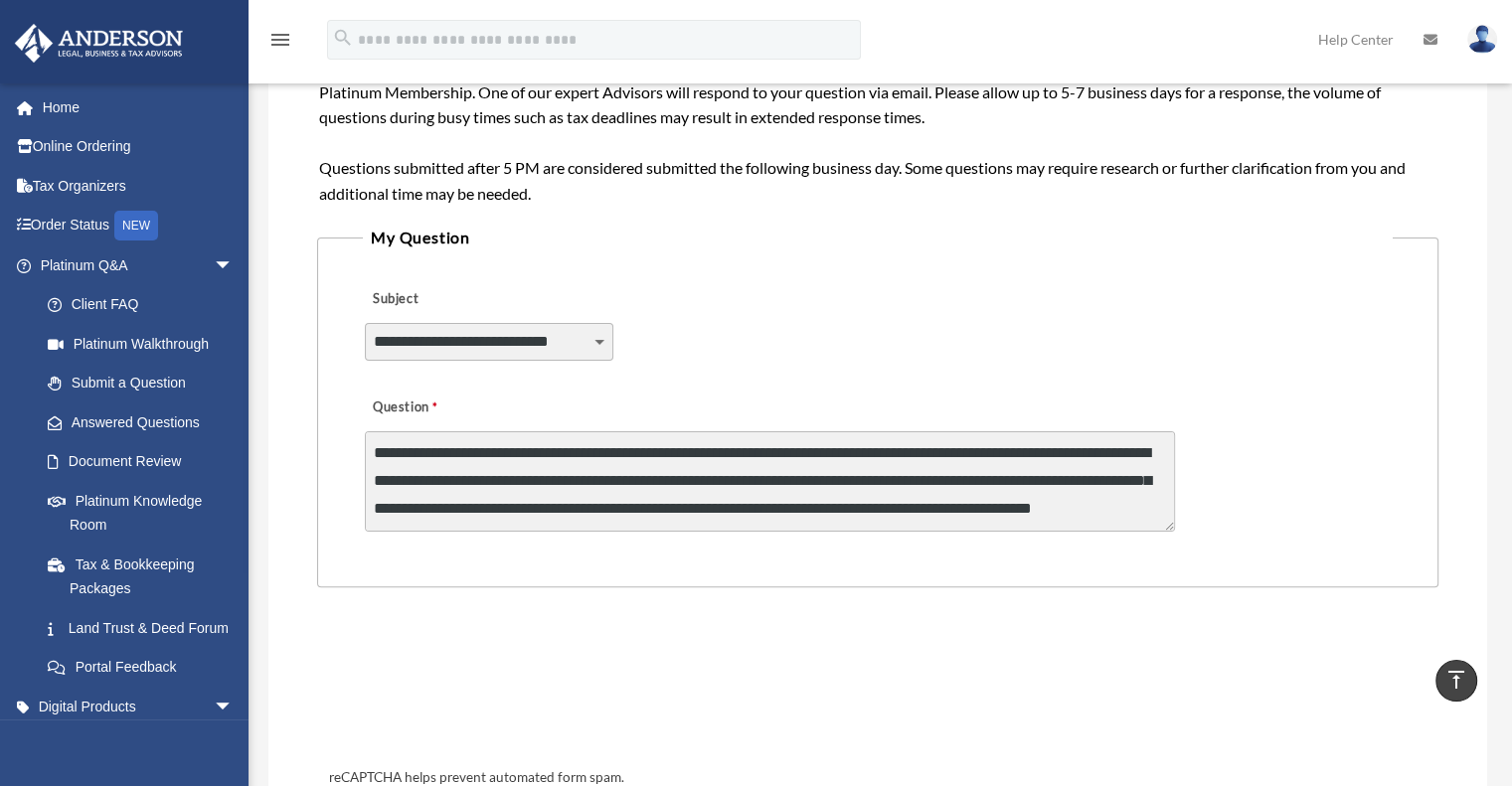 scroll, scrollTop: 40, scrollLeft: 0, axis: vertical 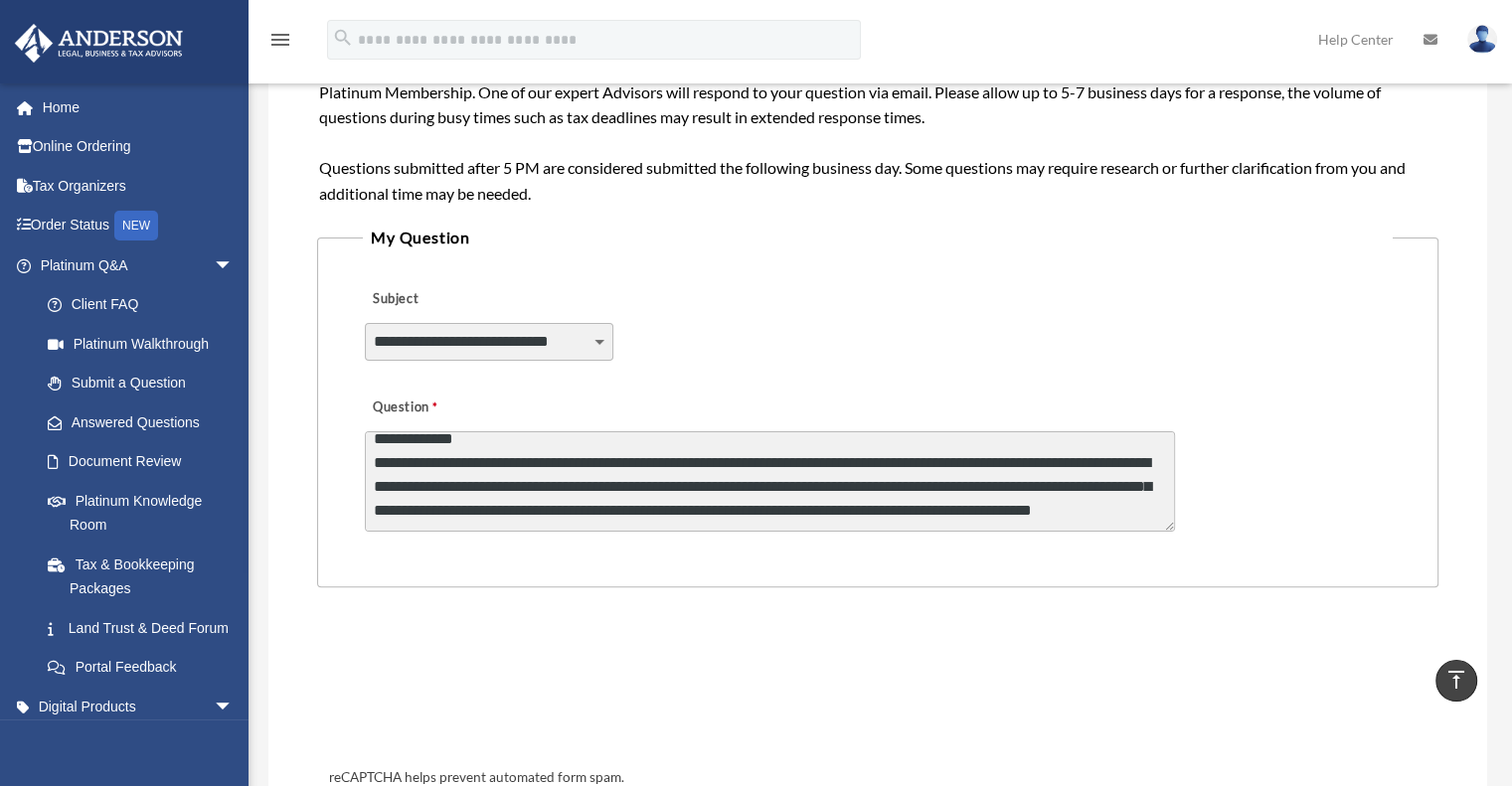 click on "**********" at bounding box center (769, 481) 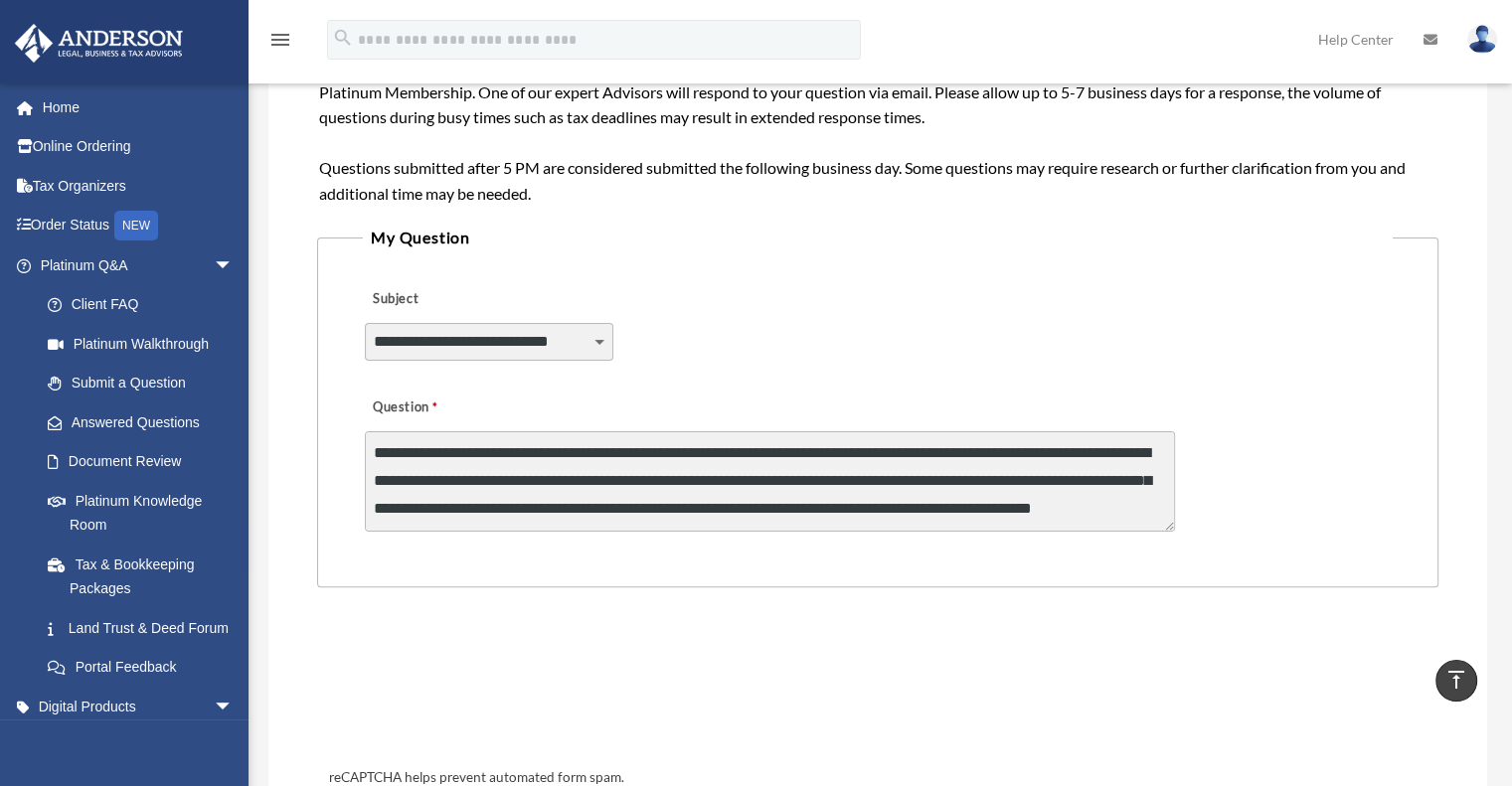 scroll, scrollTop: 40, scrollLeft: 0, axis: vertical 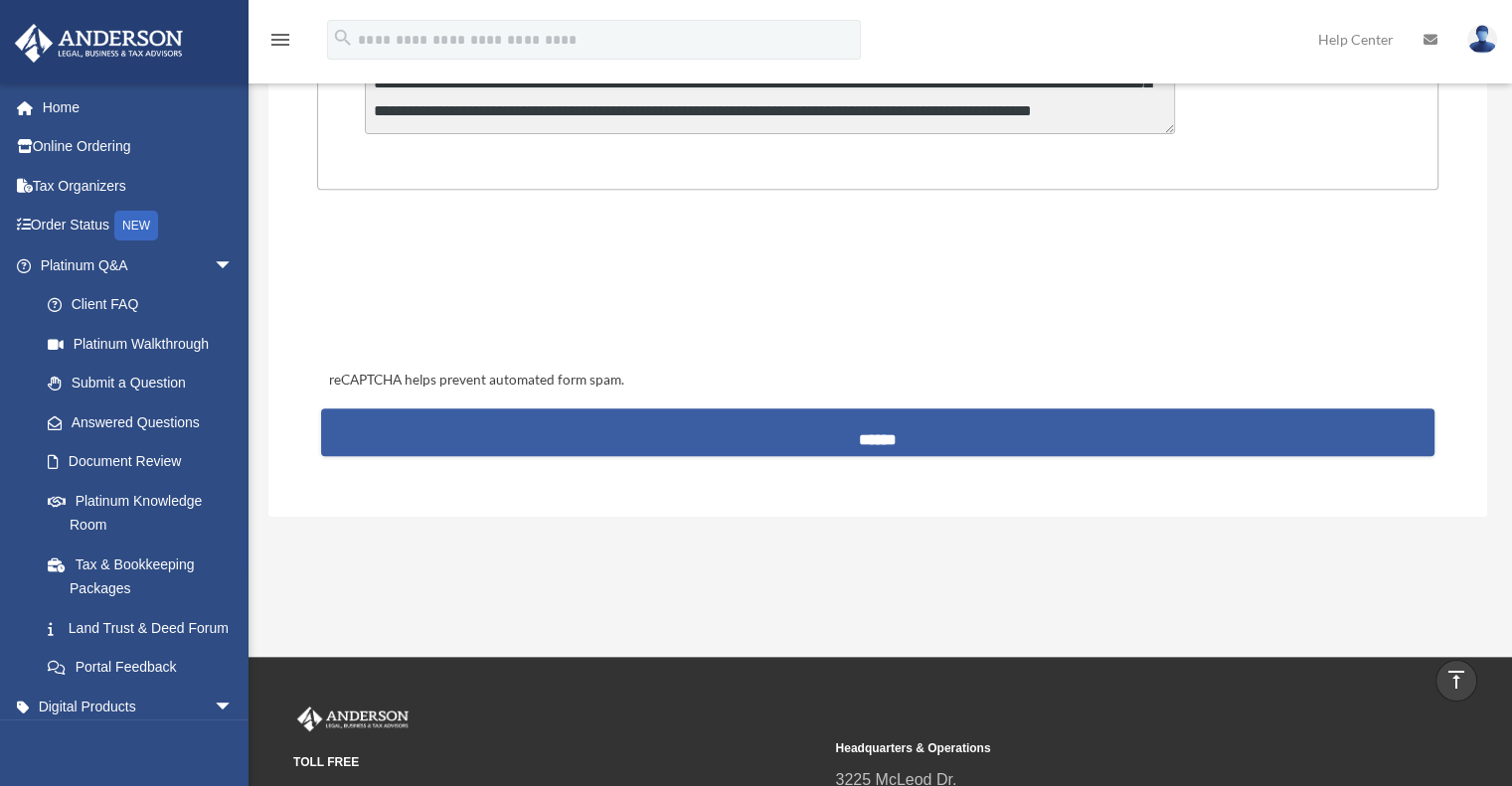 click on "******" at bounding box center (878, 432) 